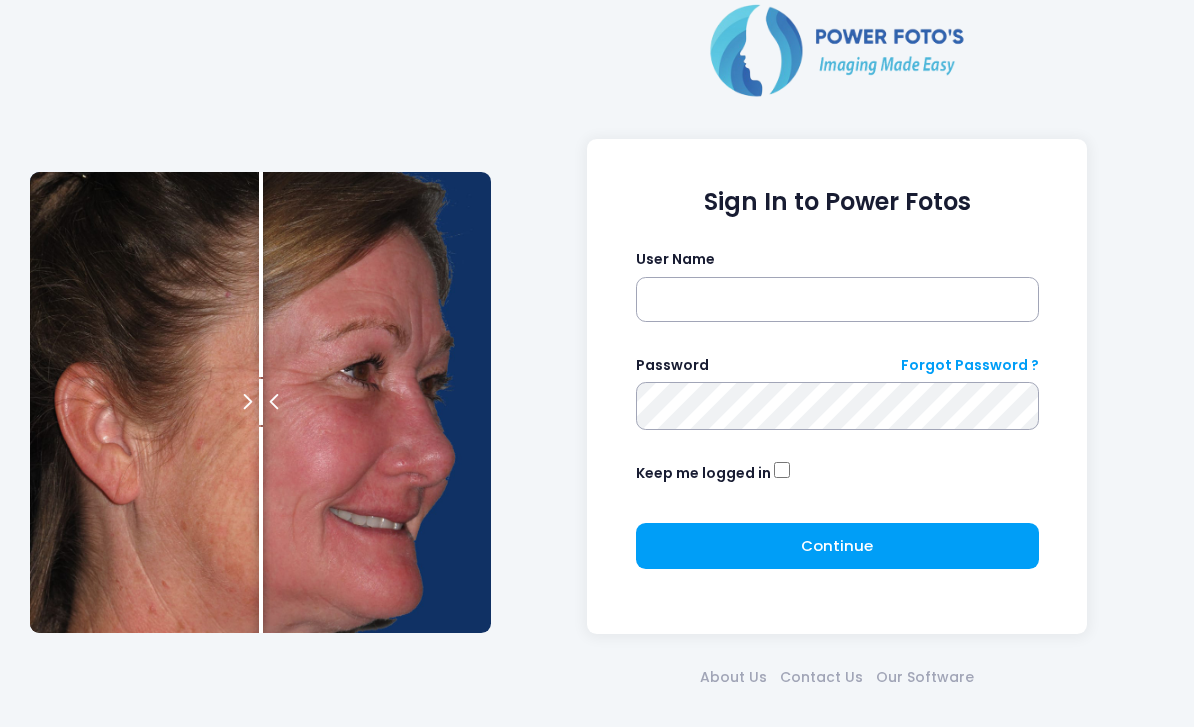 scroll, scrollTop: 0, scrollLeft: 0, axis: both 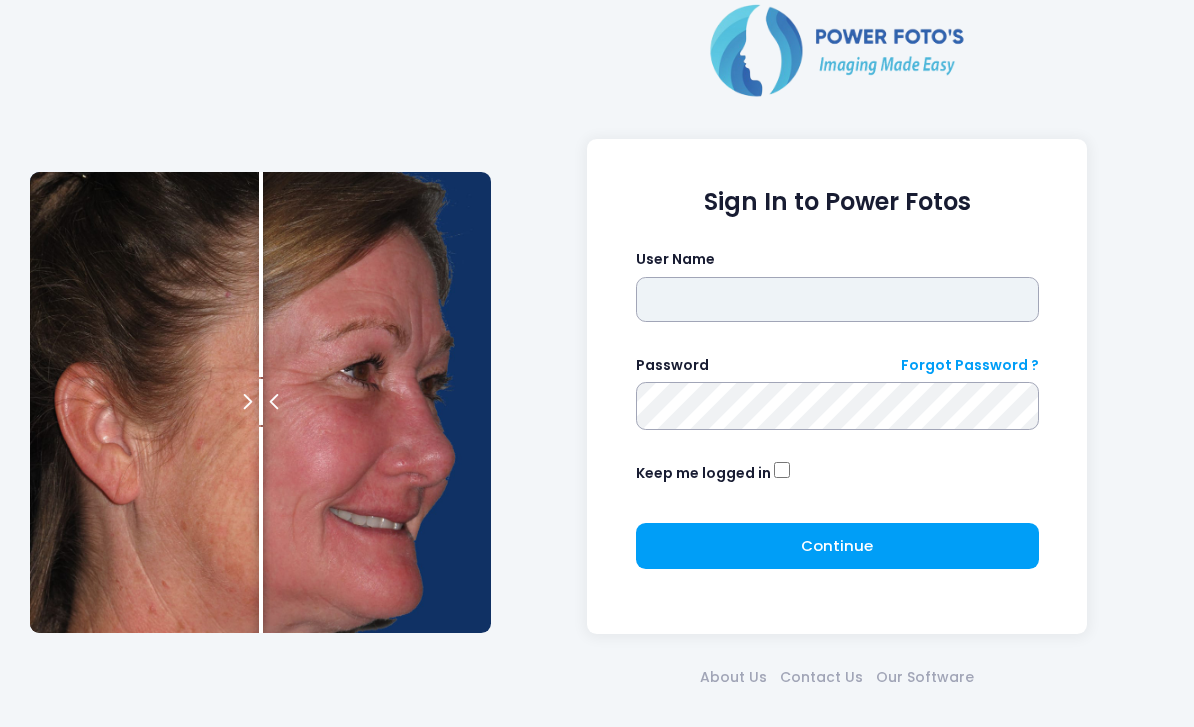 type on "*******" 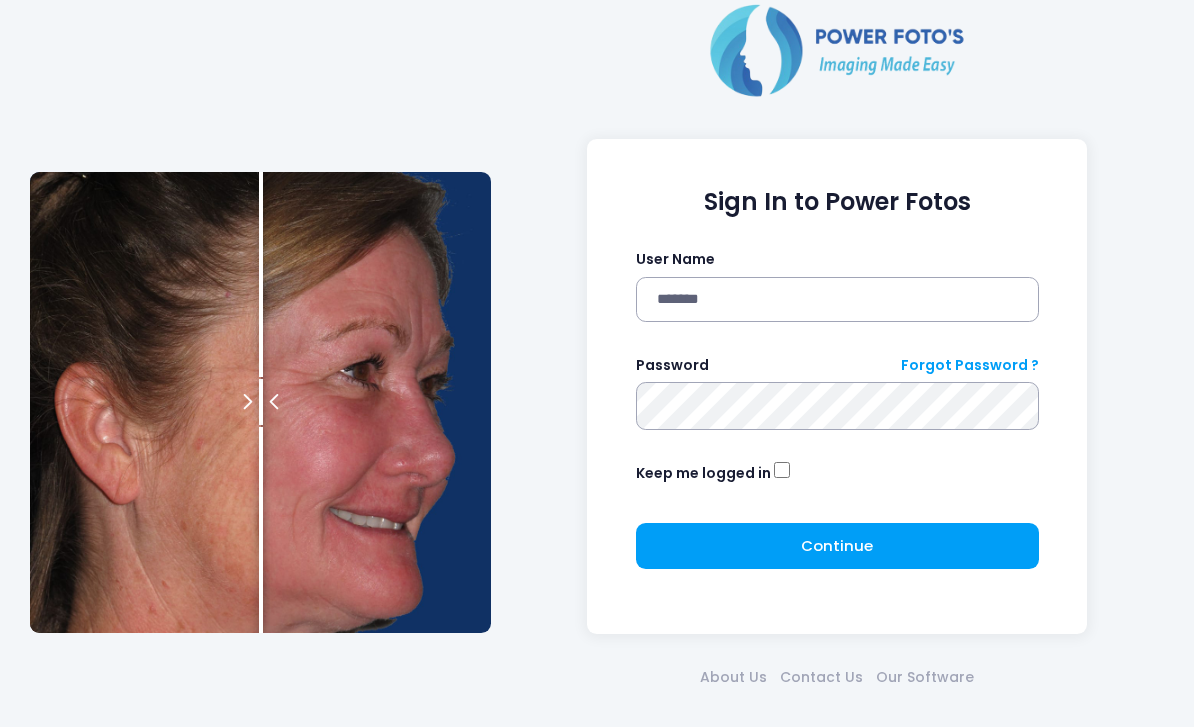 click at bounding box center (0, 0) 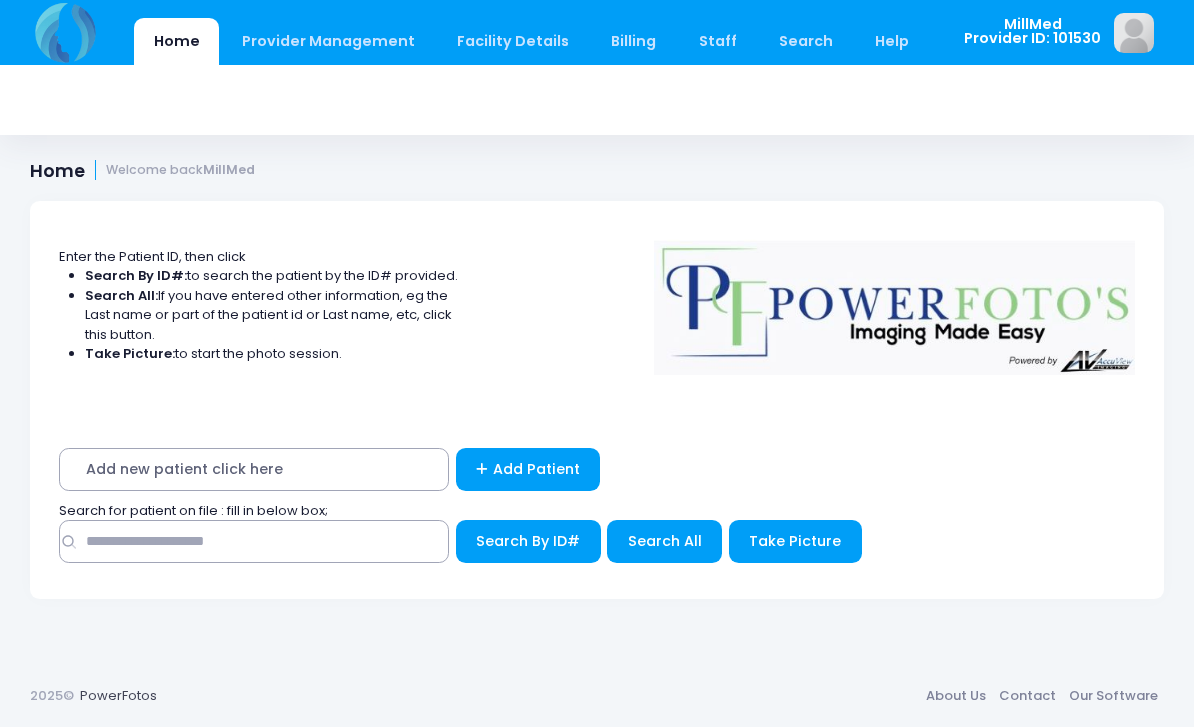 scroll, scrollTop: 0, scrollLeft: 0, axis: both 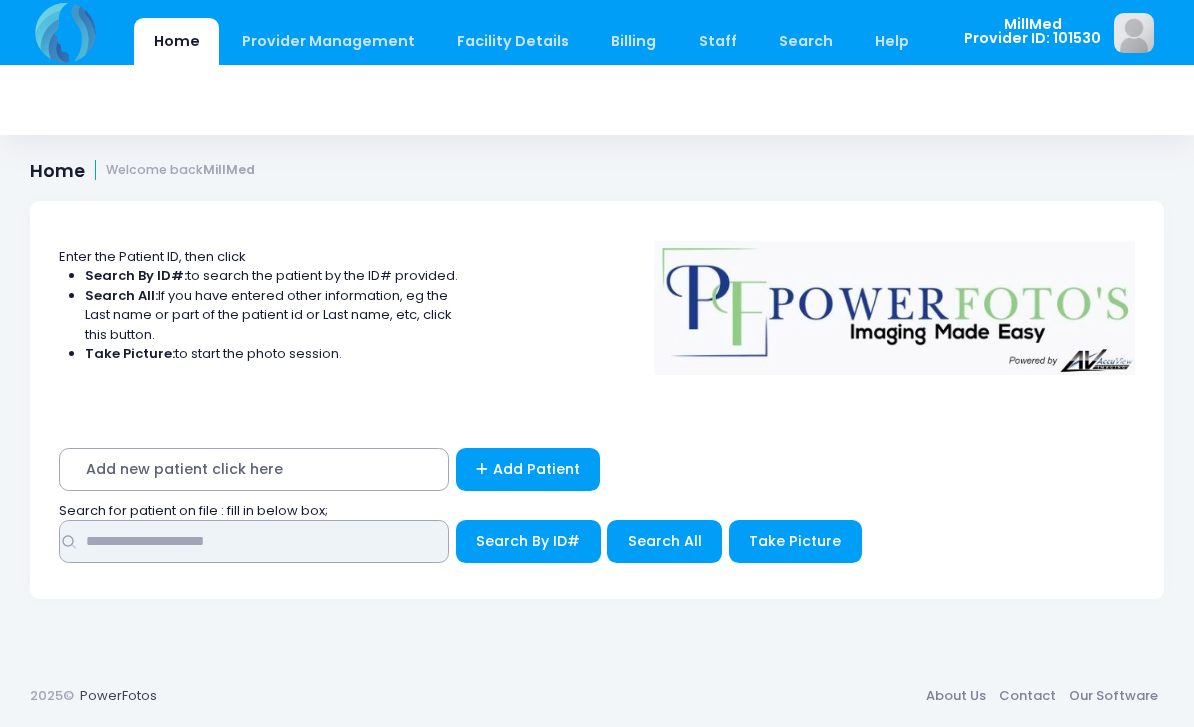 click at bounding box center [254, 541] 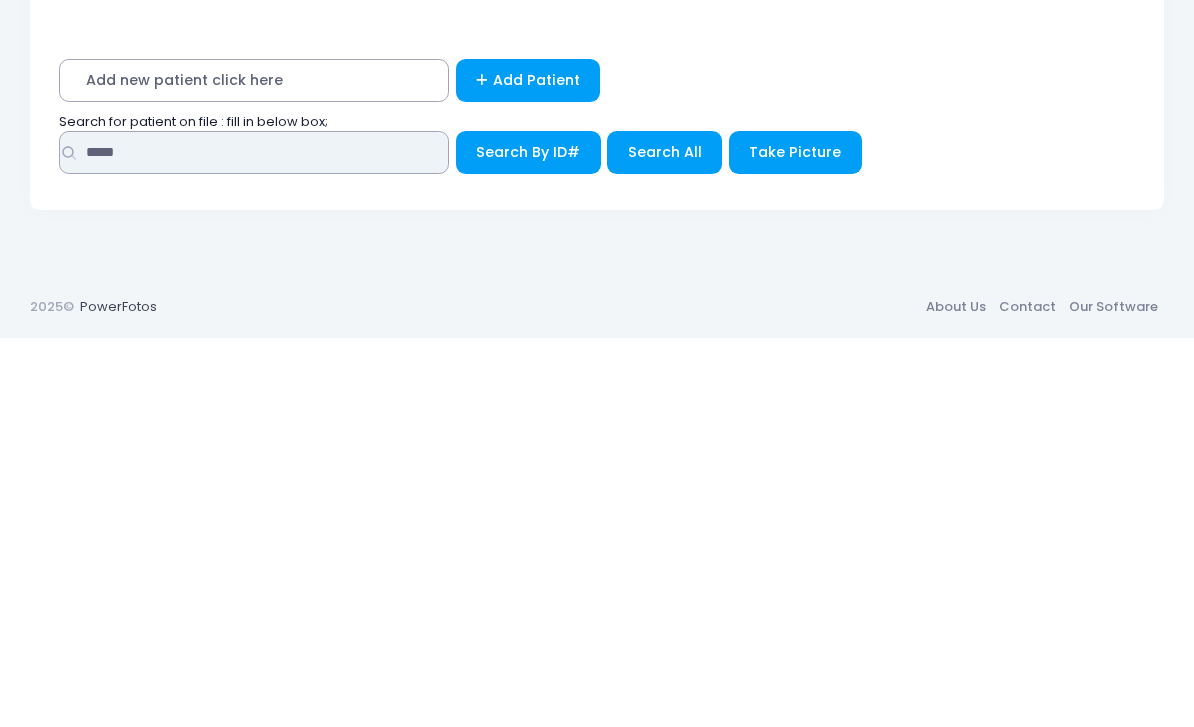 type on "*****" 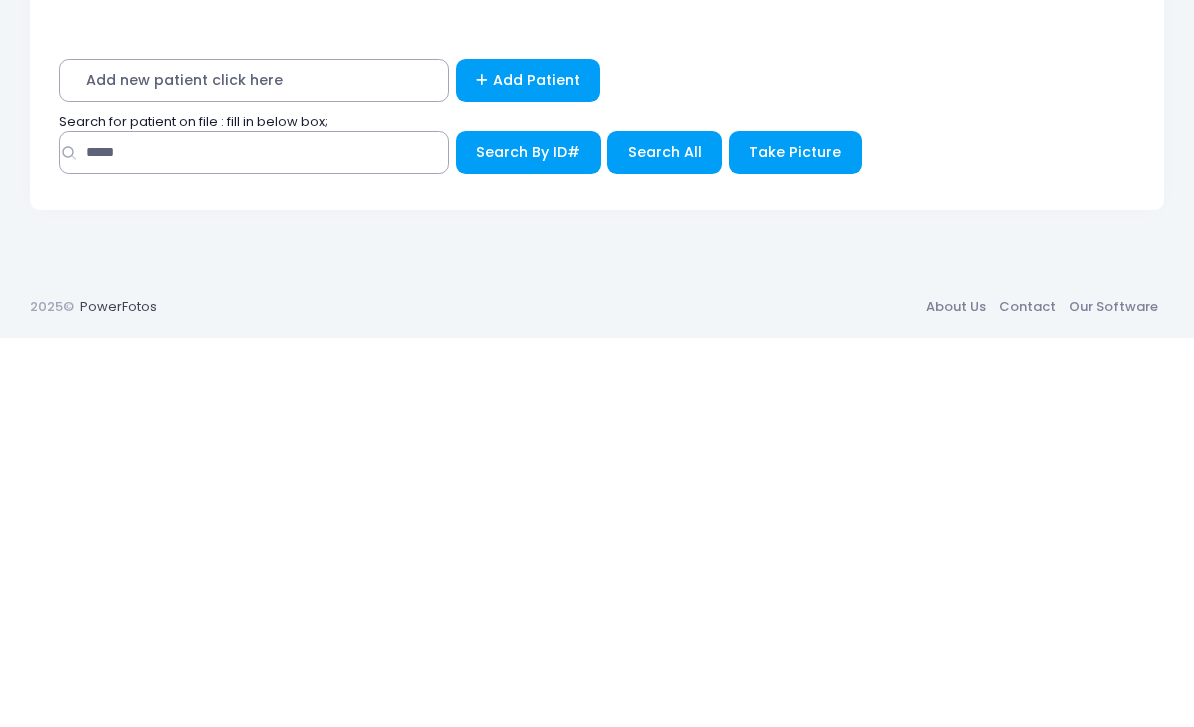 click on "Search All" at bounding box center (665, 541) 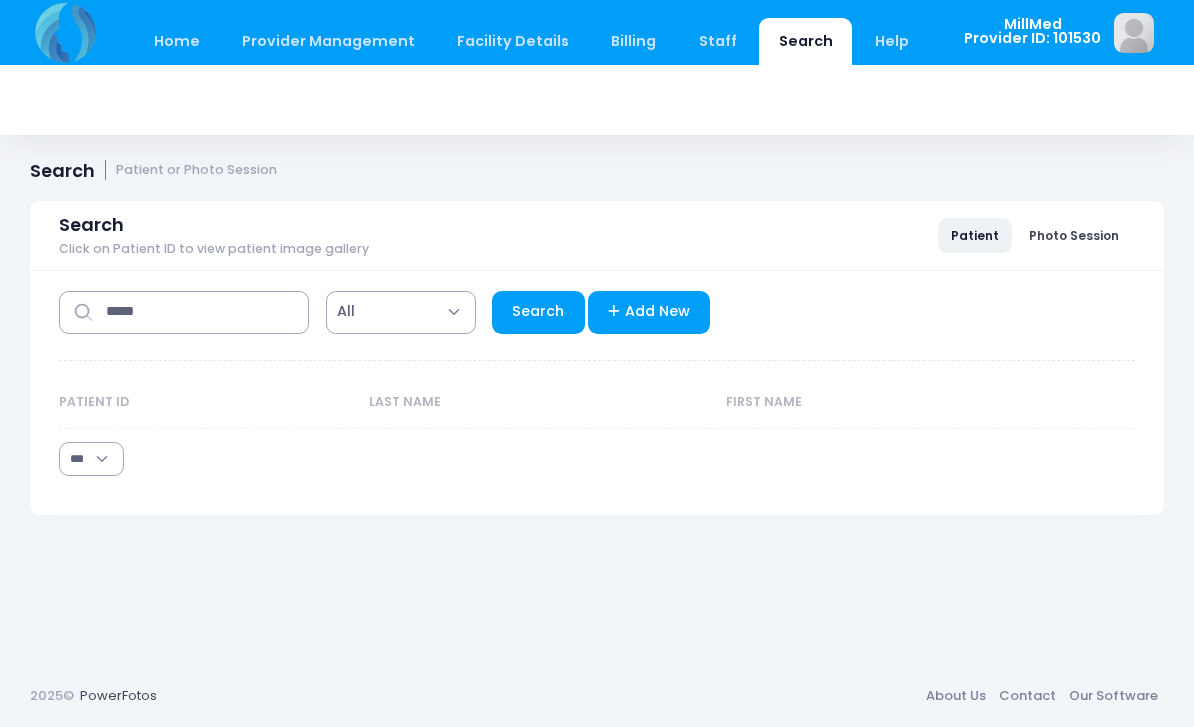 select on "***" 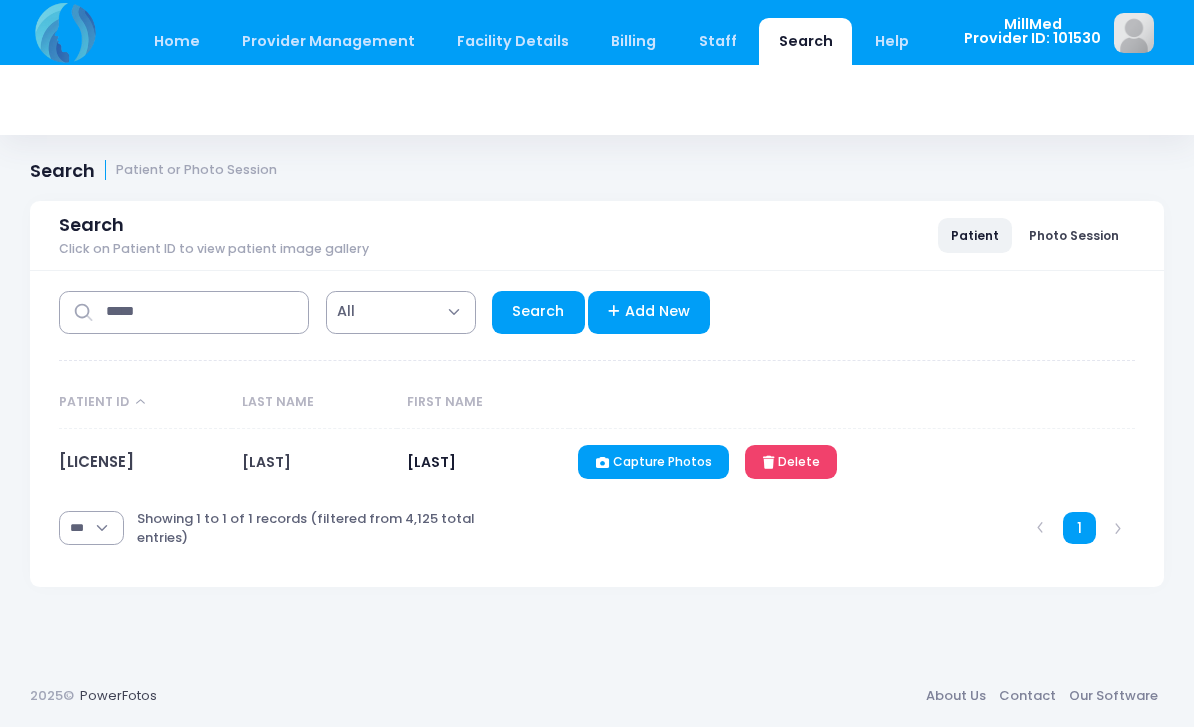 click on "RD091761" at bounding box center (96, 461) 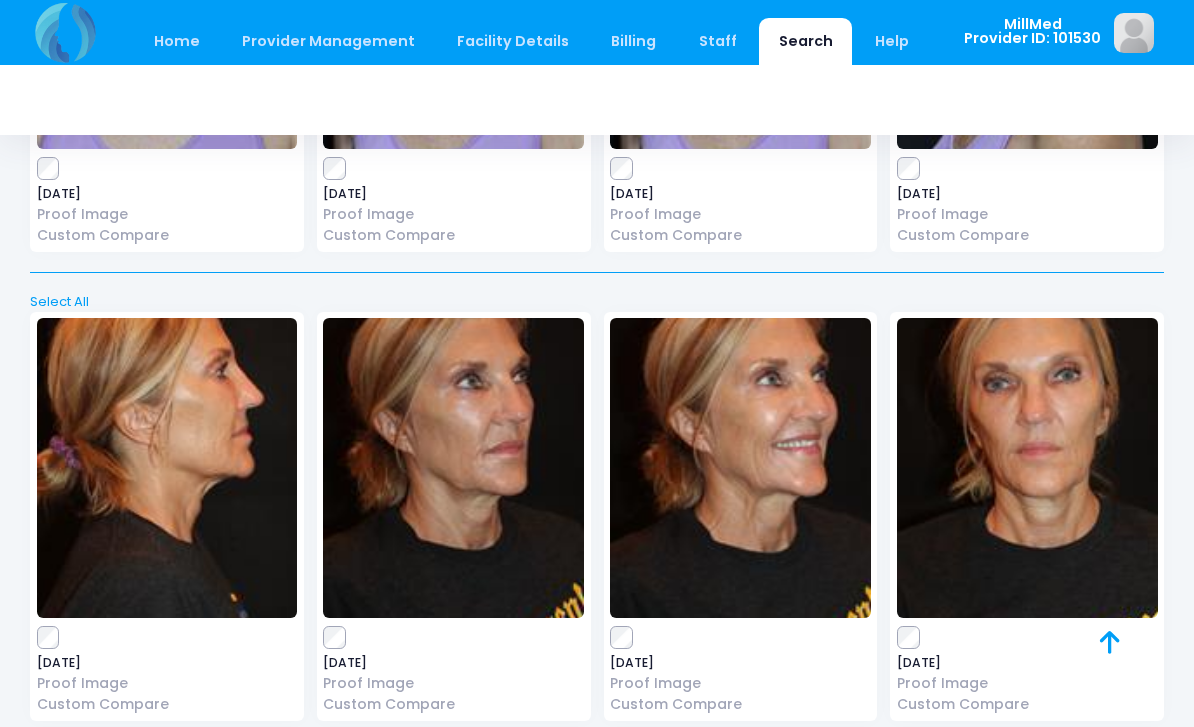 scroll, scrollTop: 7978, scrollLeft: 0, axis: vertical 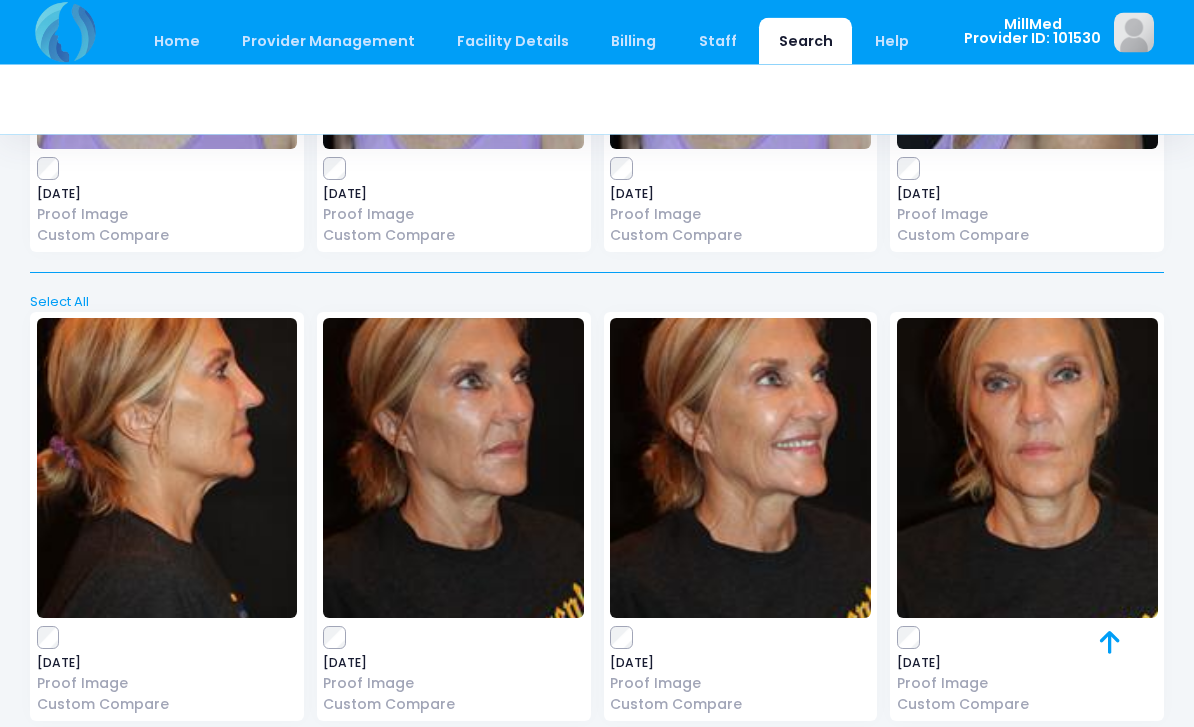 click at bounding box center (1027, 469) 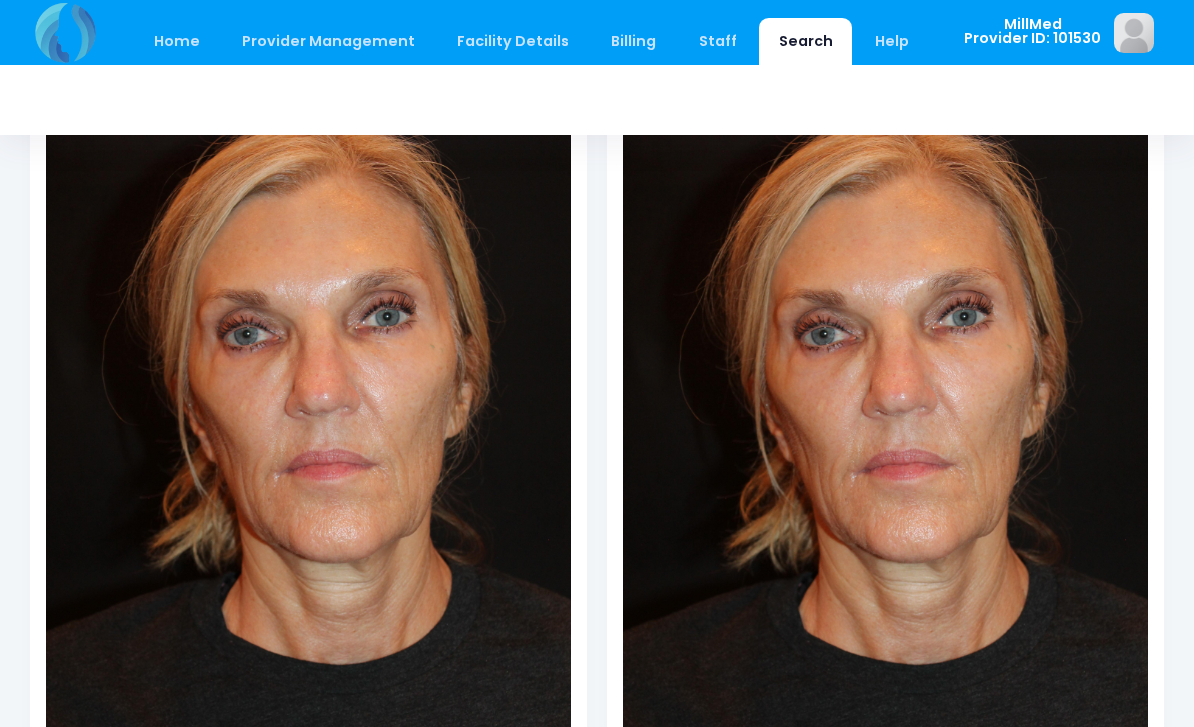 scroll, scrollTop: 205, scrollLeft: 0, axis: vertical 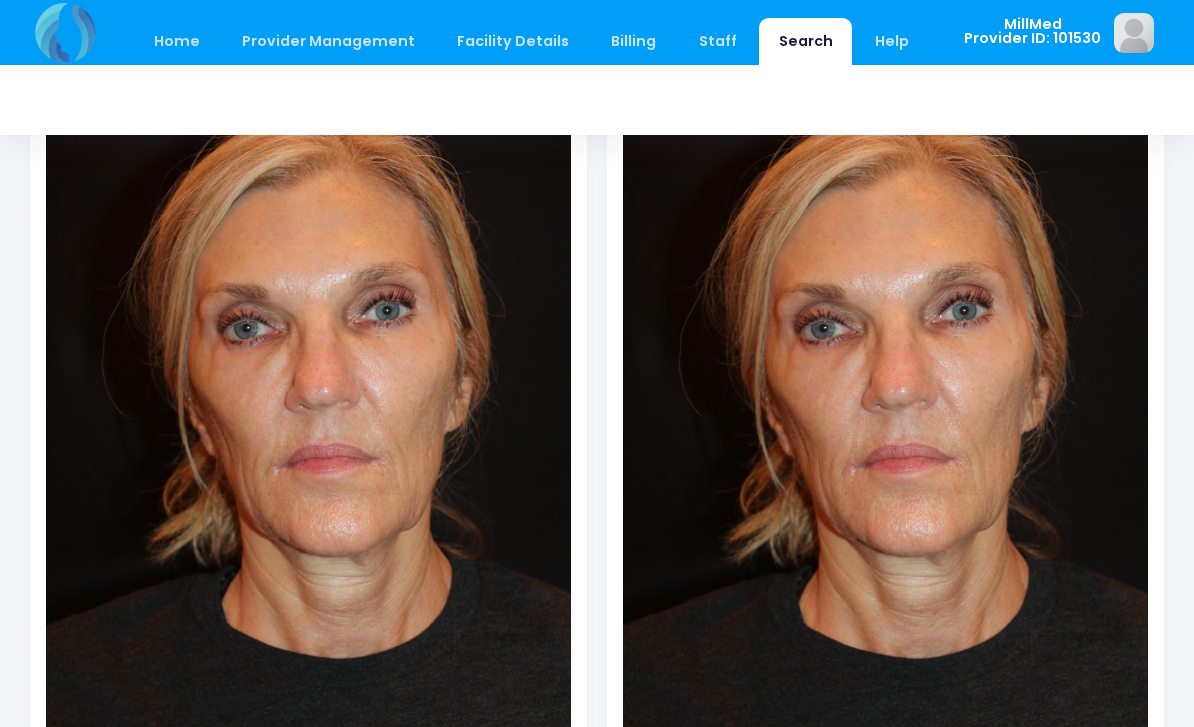 click on "Search" at bounding box center [805, 41] 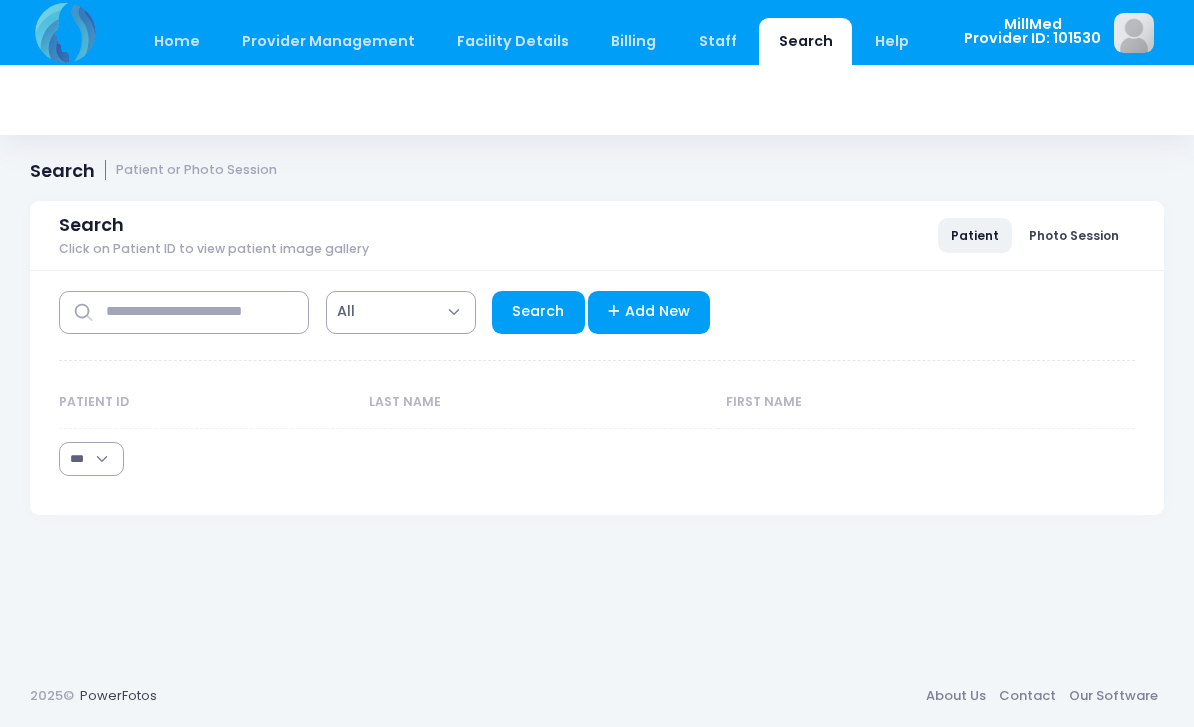 select on "***" 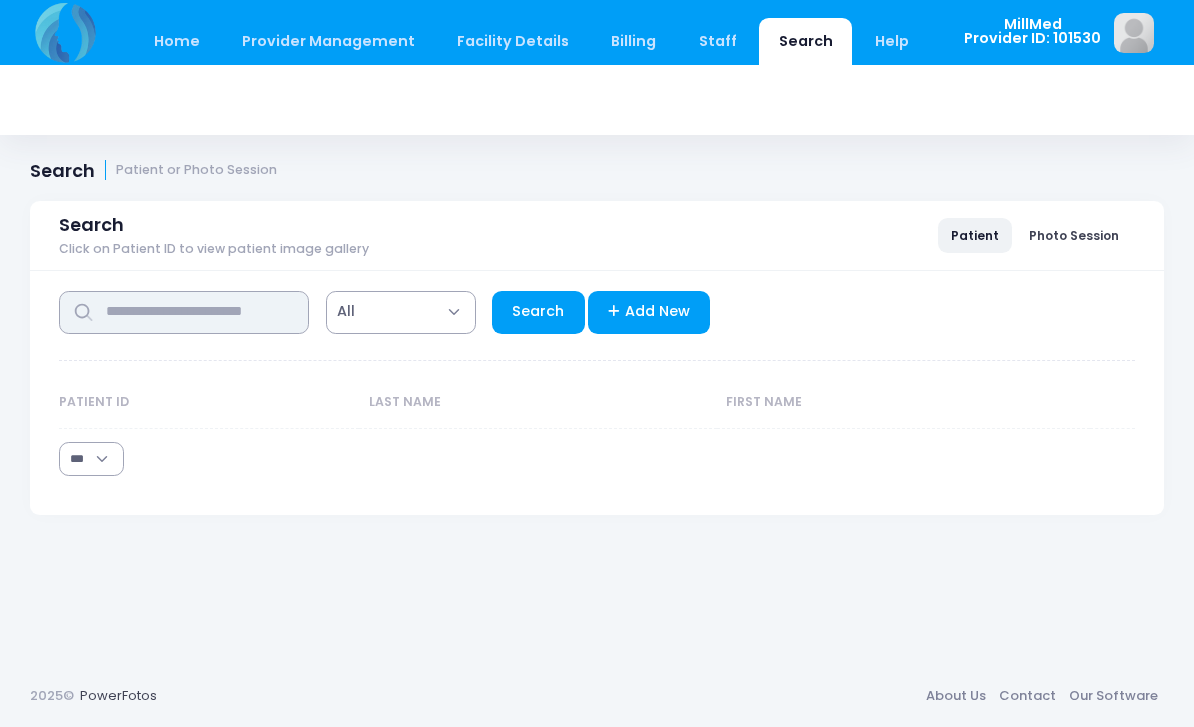 click at bounding box center [184, 312] 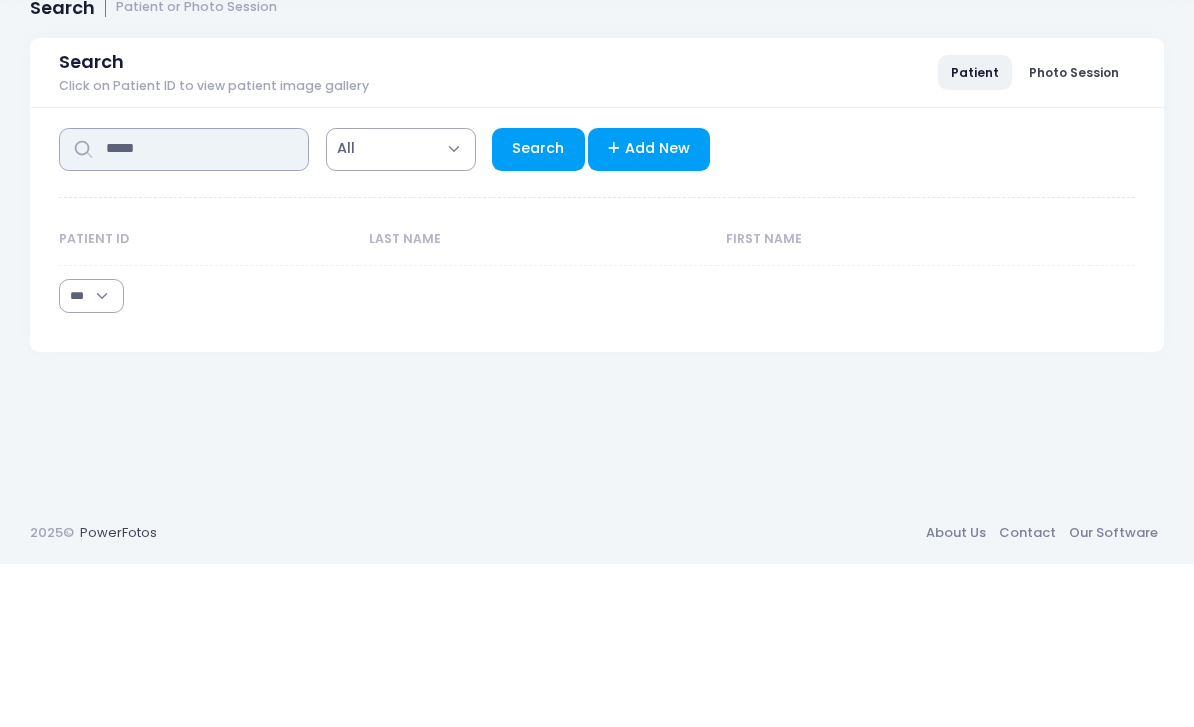 type on "*****" 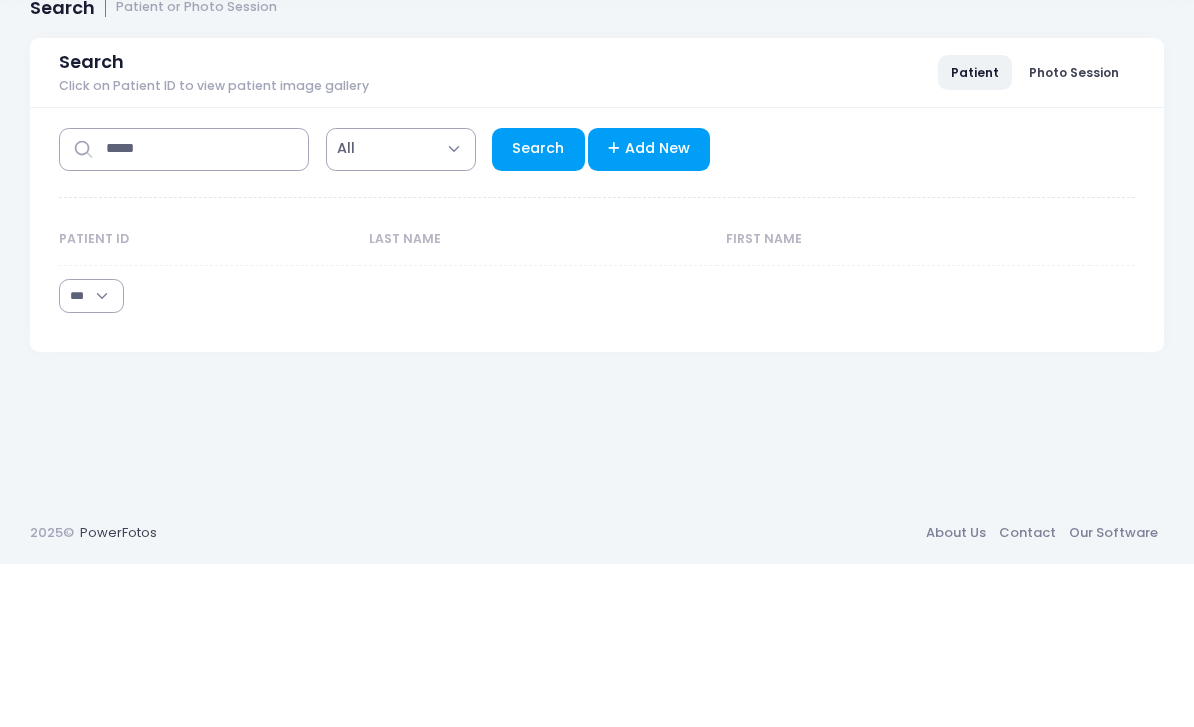 click on "Search" at bounding box center (538, 312) 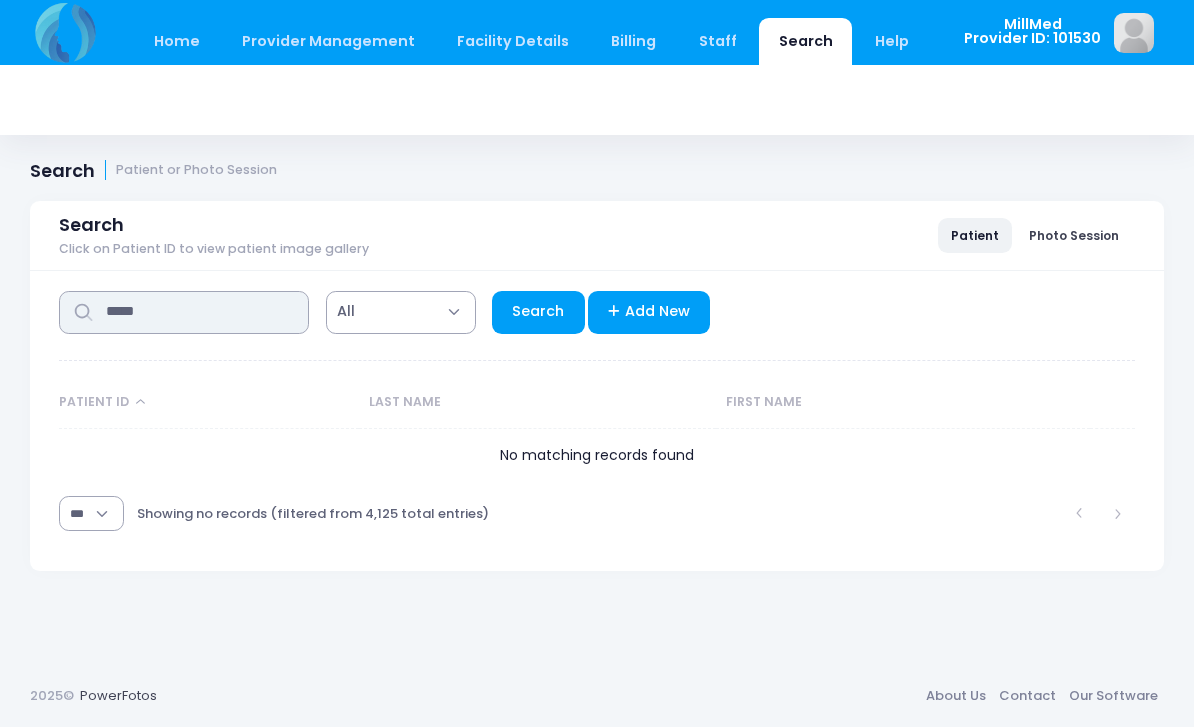 click on "*****" at bounding box center (184, 312) 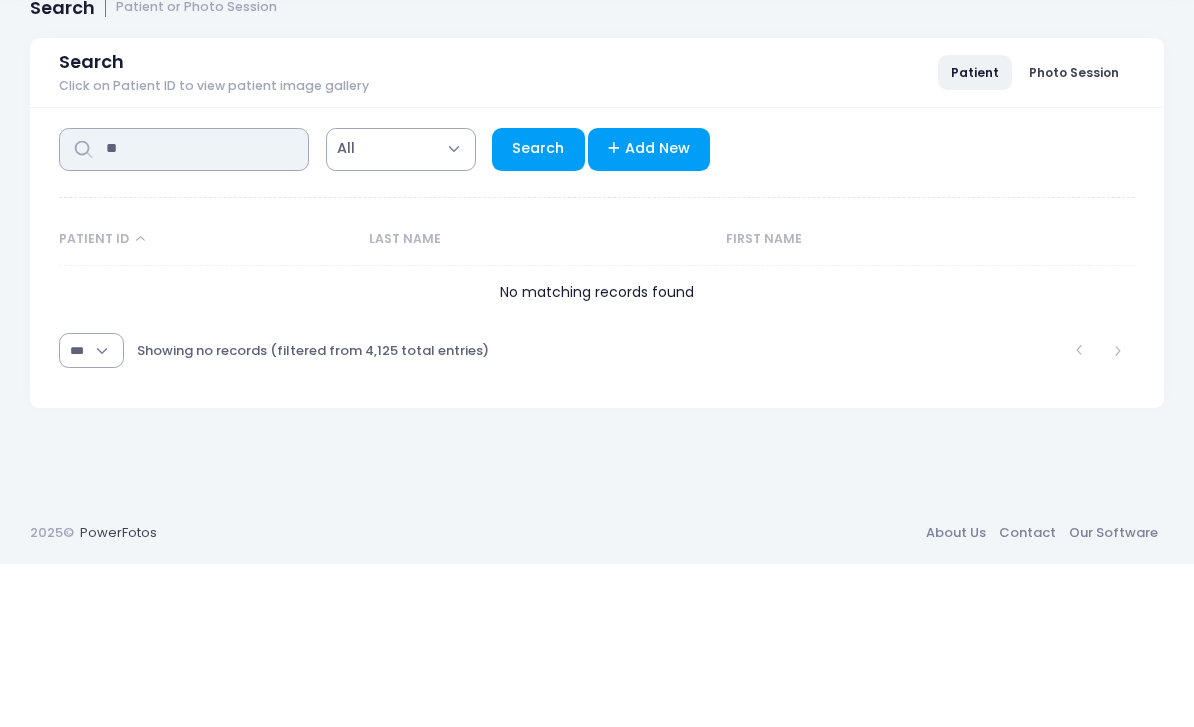 type on "*" 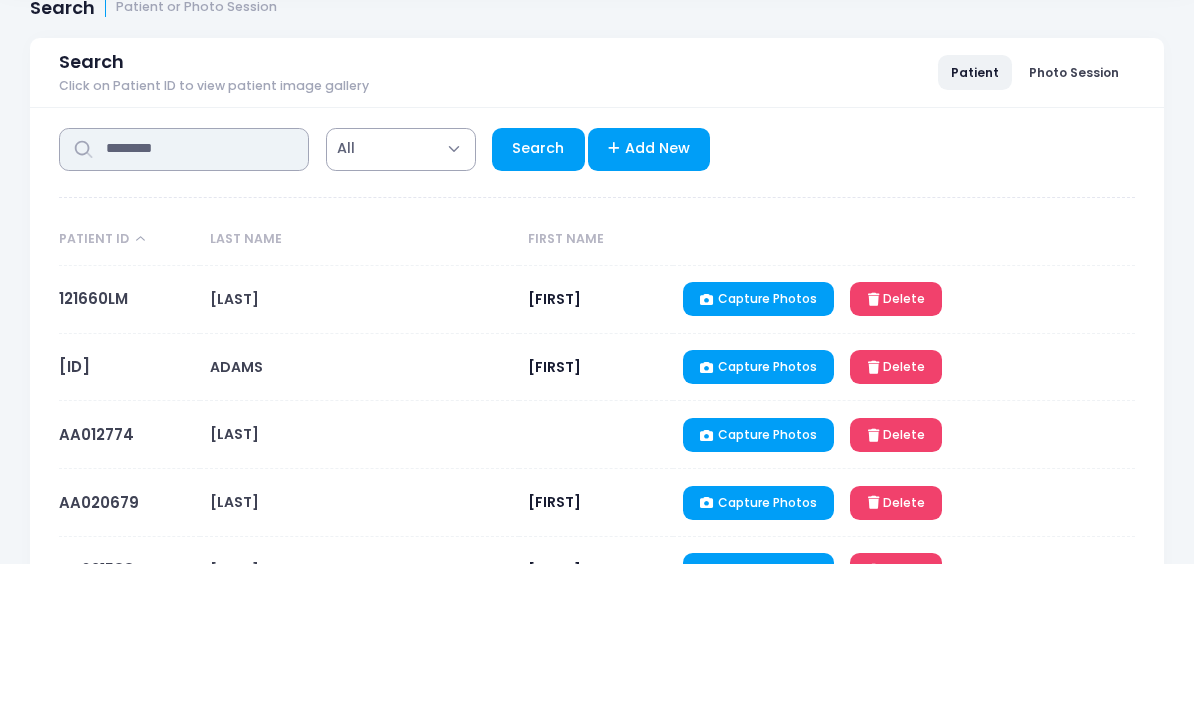 type on "********" 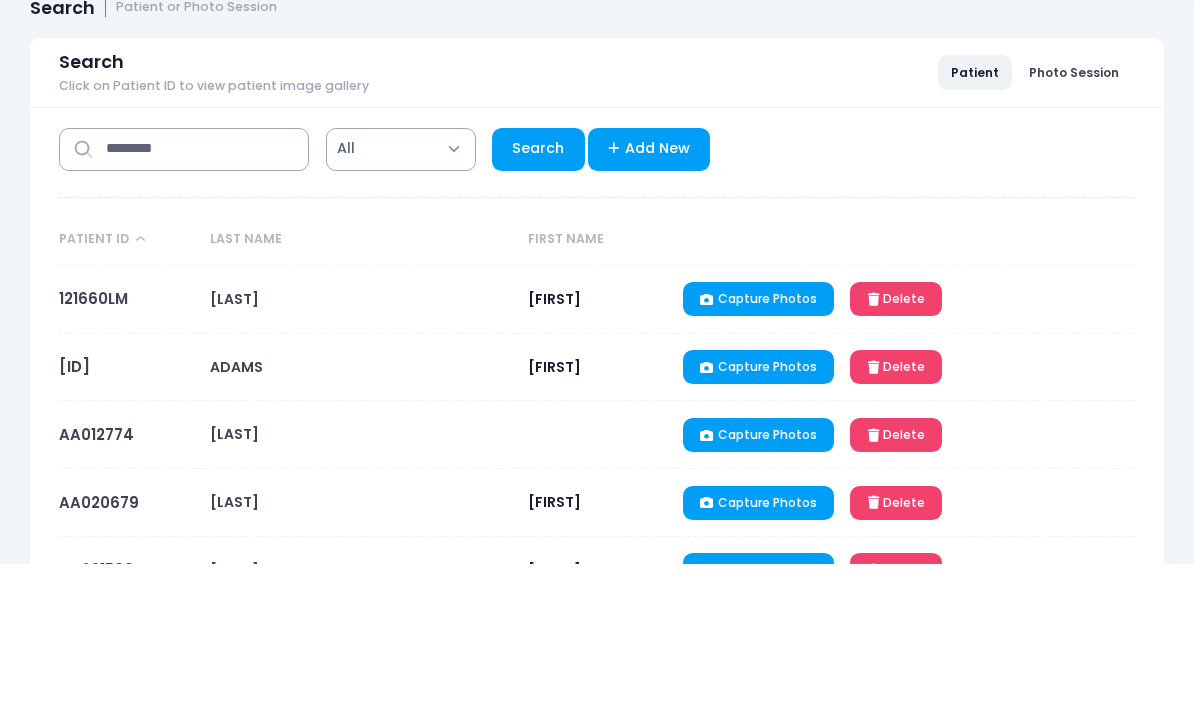 click on "Search" at bounding box center (538, 312) 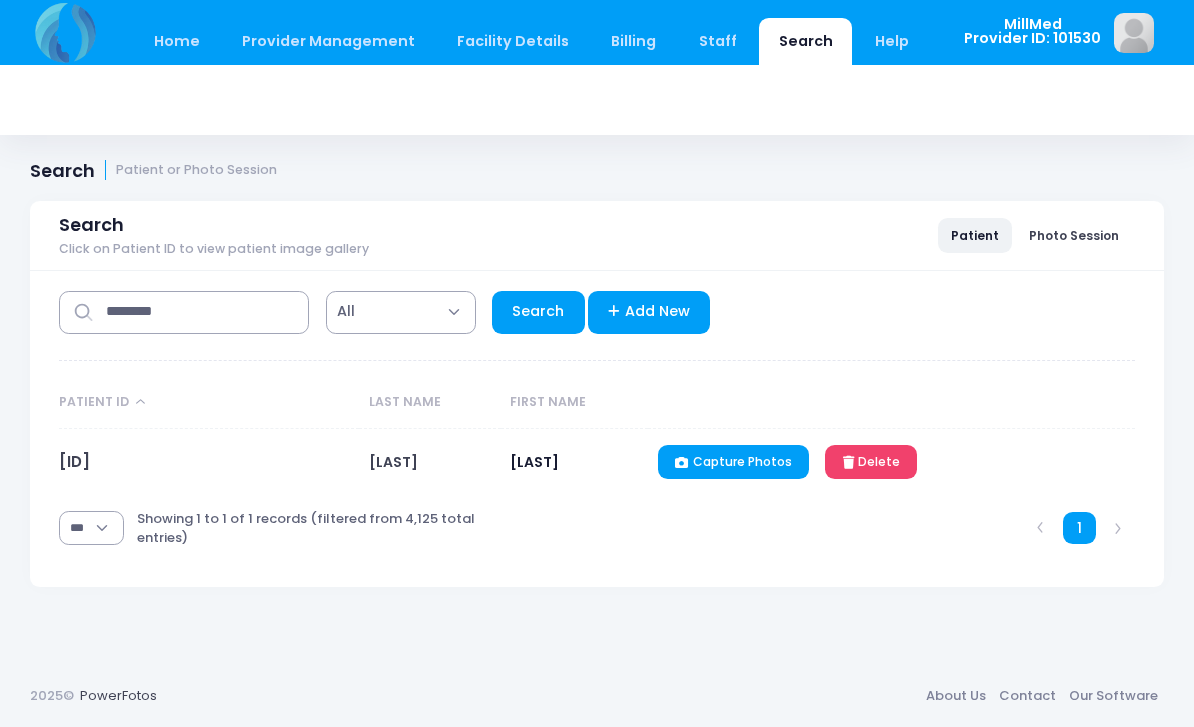 click on "[LICENSE]" at bounding box center [74, 461] 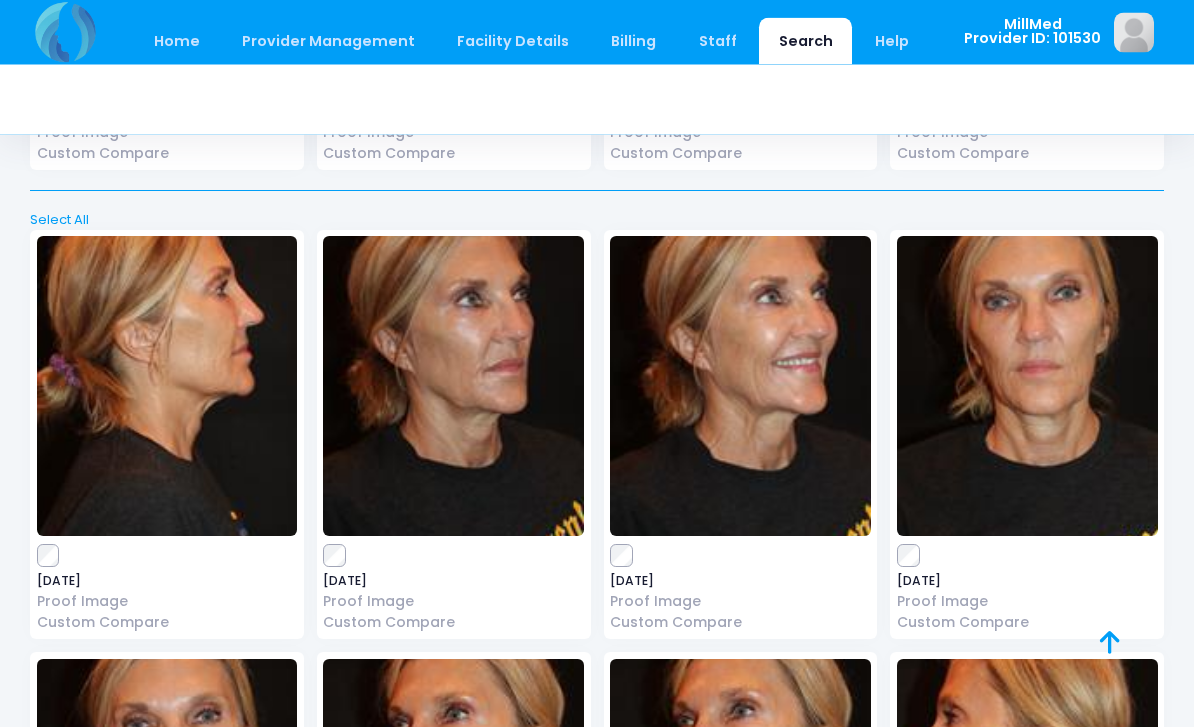 scroll, scrollTop: 8072, scrollLeft: 0, axis: vertical 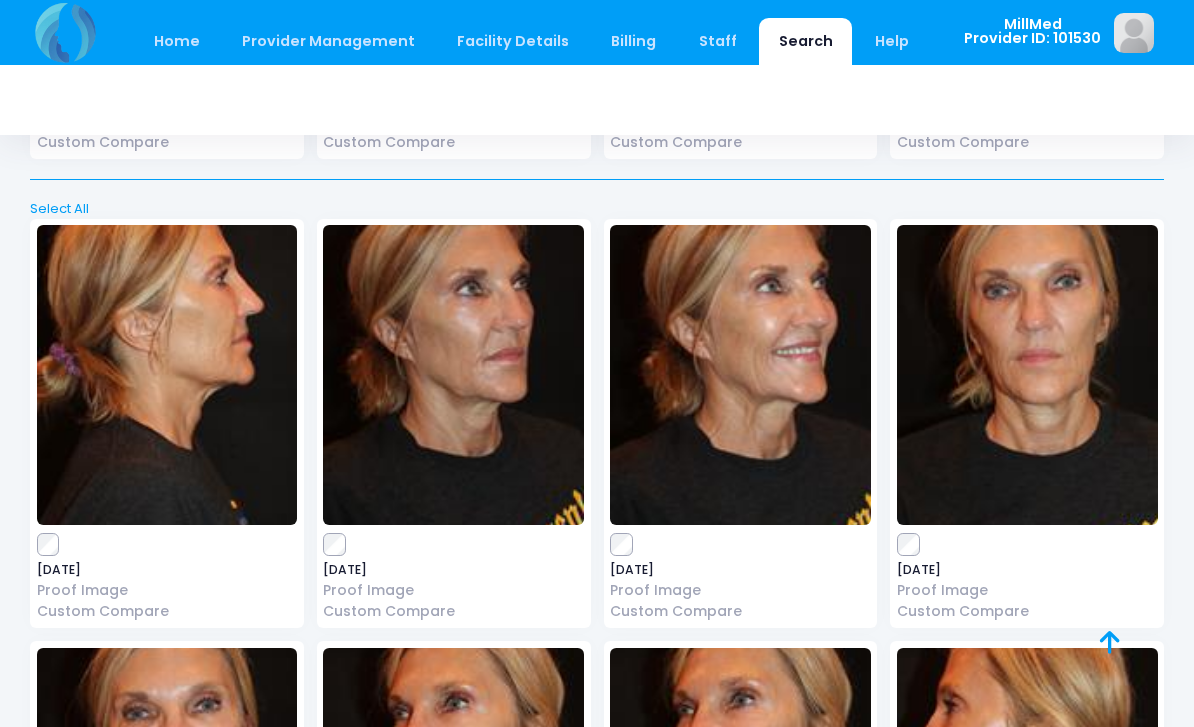 click at bounding box center [1027, 375] 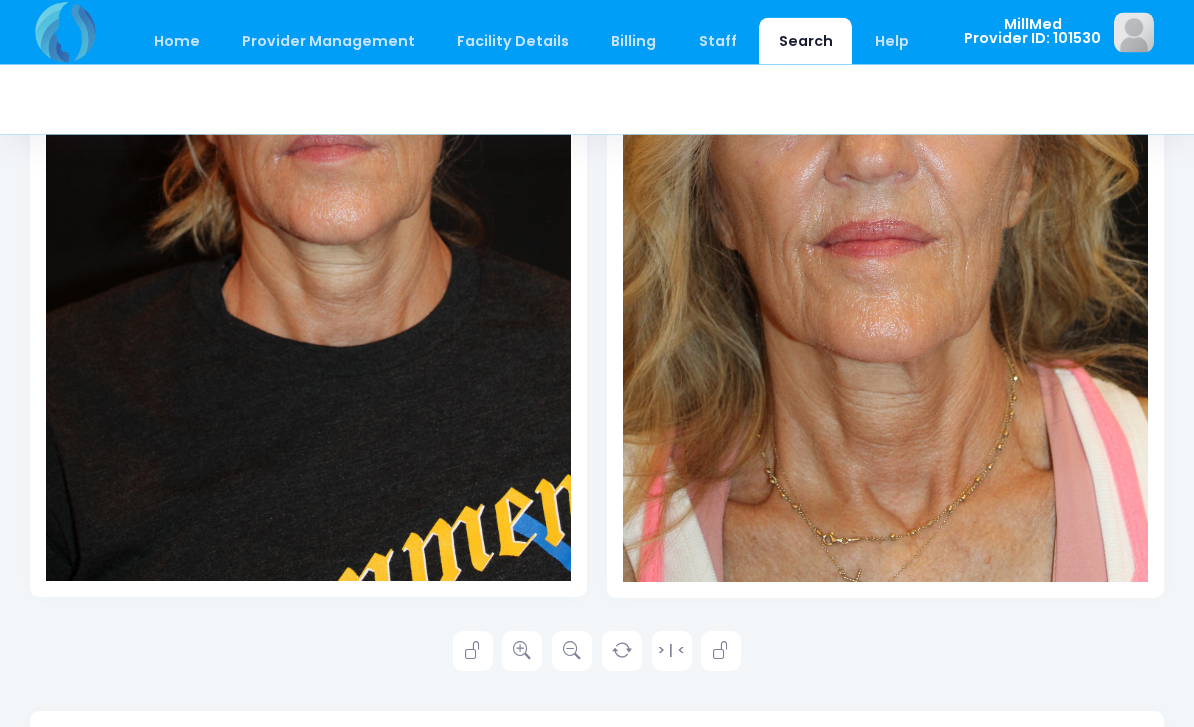 scroll, scrollTop: 517, scrollLeft: 0, axis: vertical 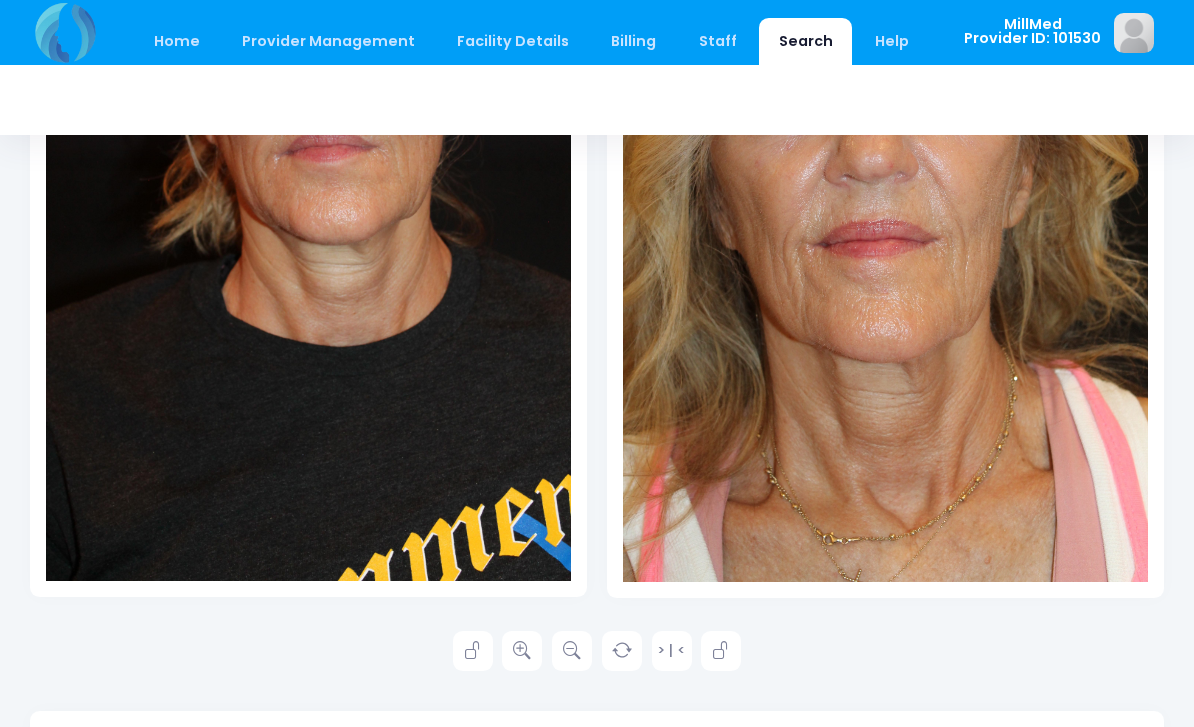 click at bounding box center [522, 651] 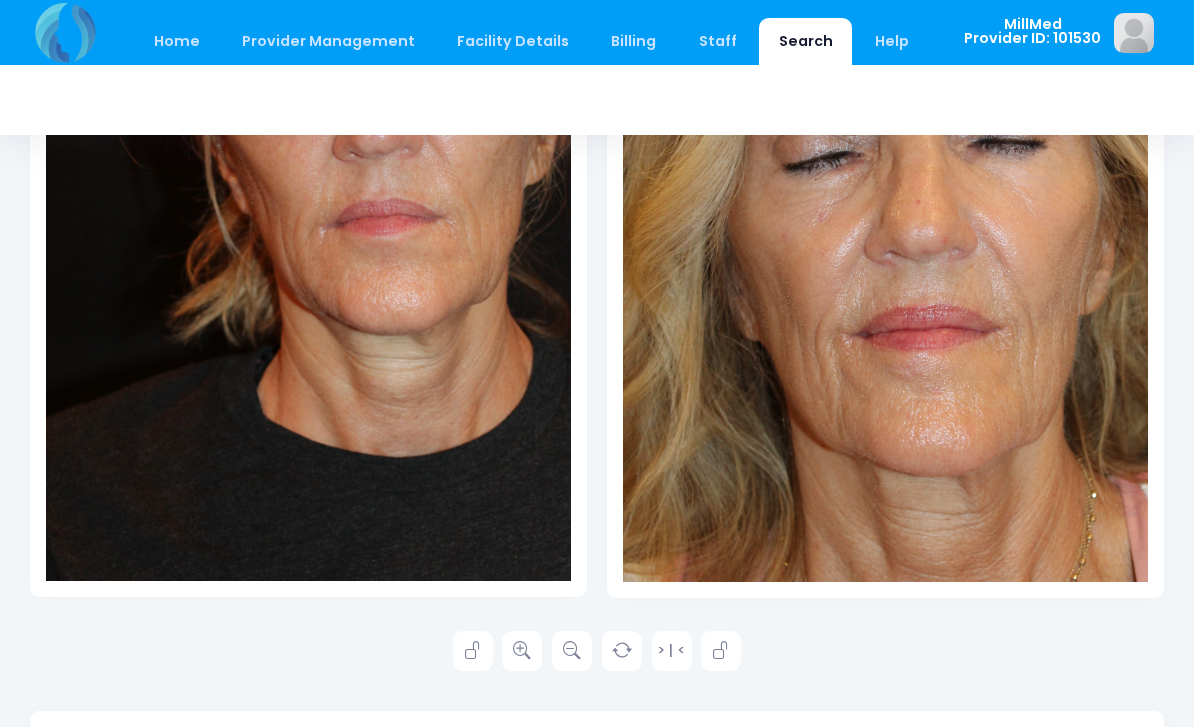 click at bounding box center (522, 651) 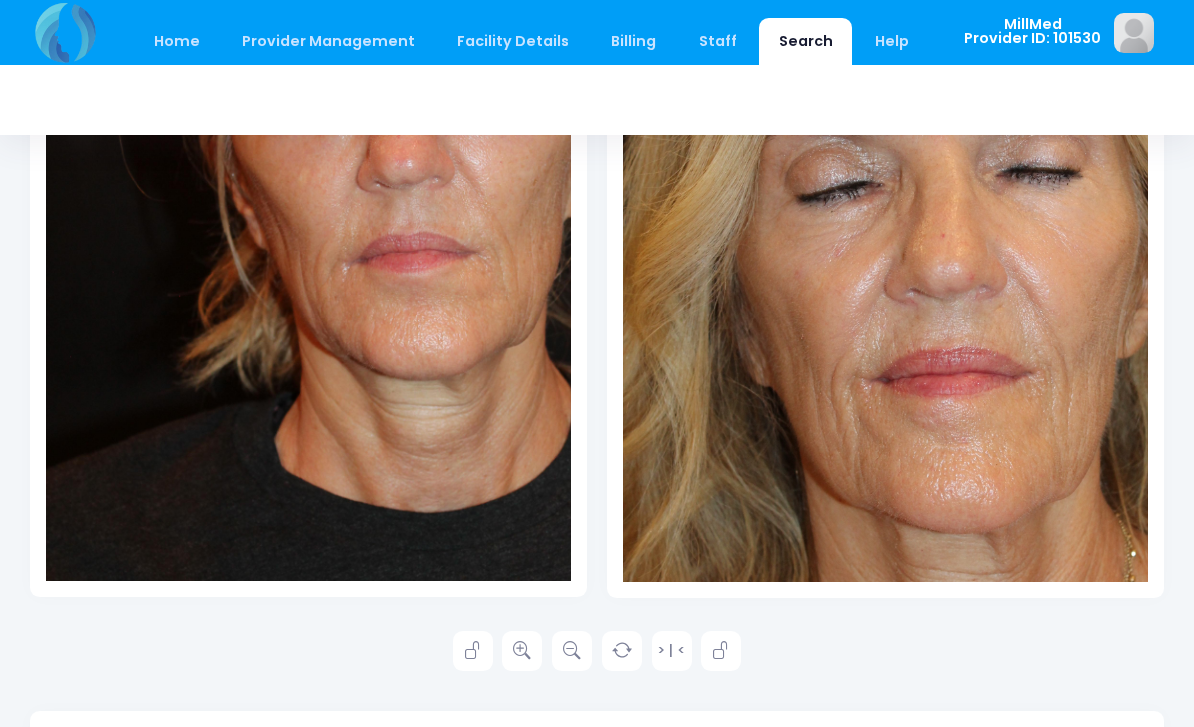 click at bounding box center [522, 651] 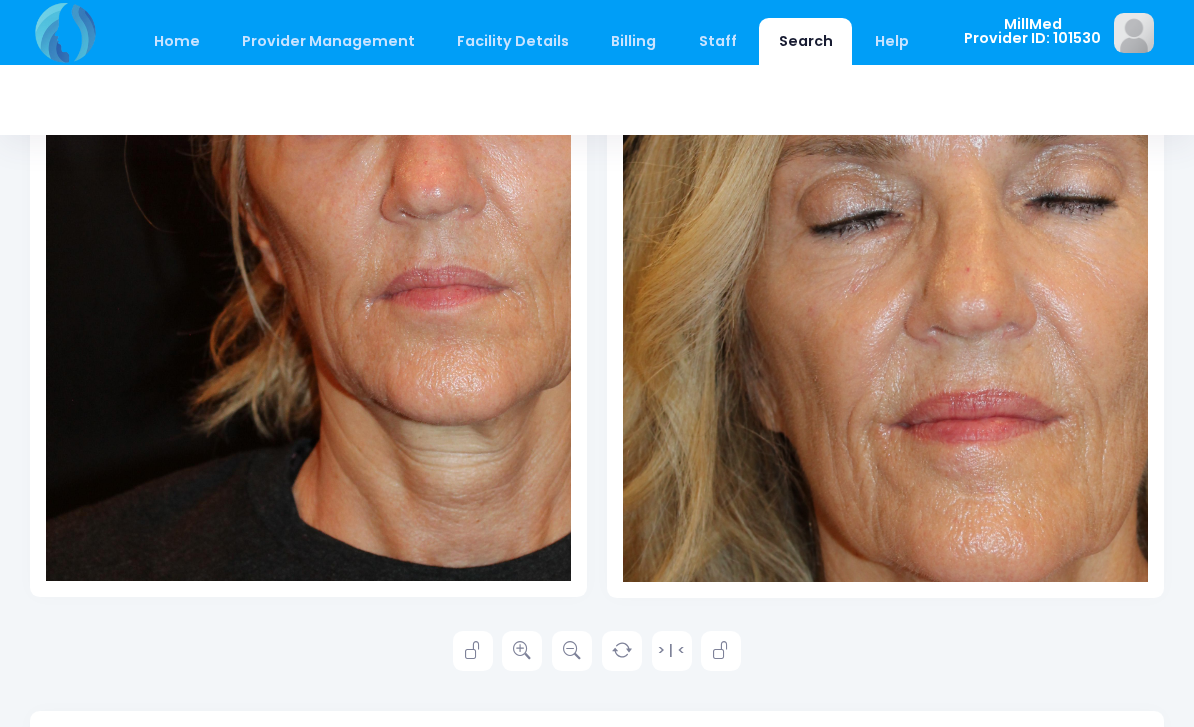 click at bounding box center (522, 651) 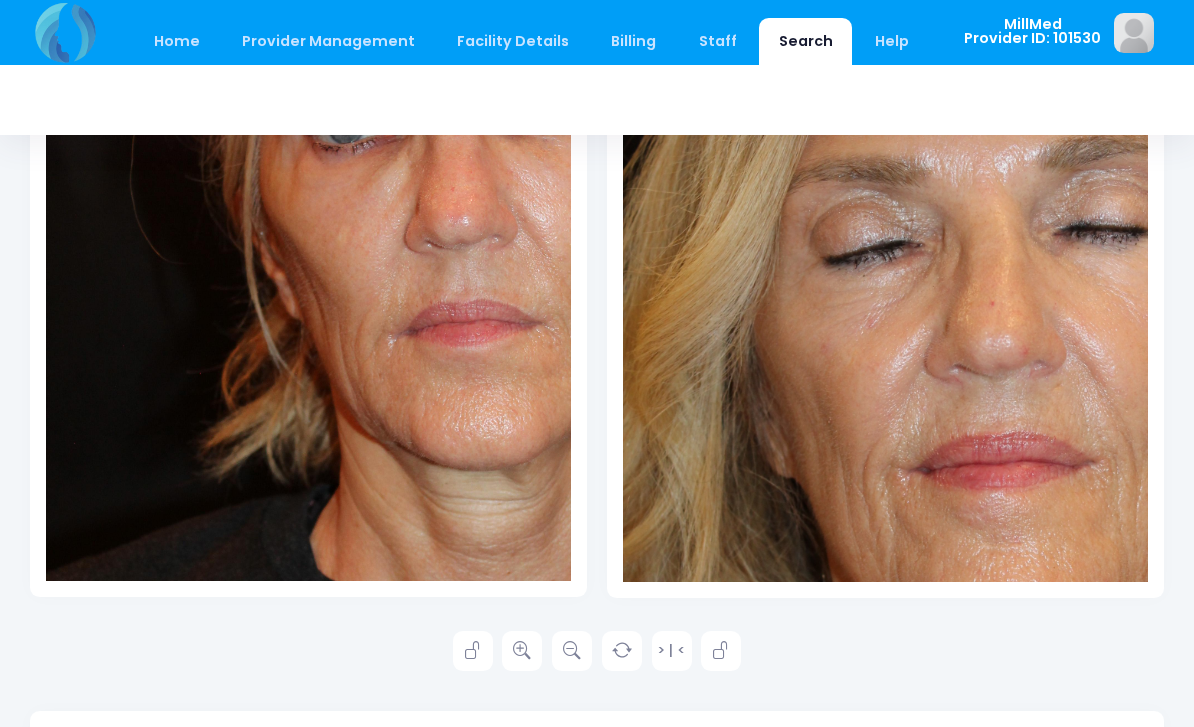 click at bounding box center (522, 651) 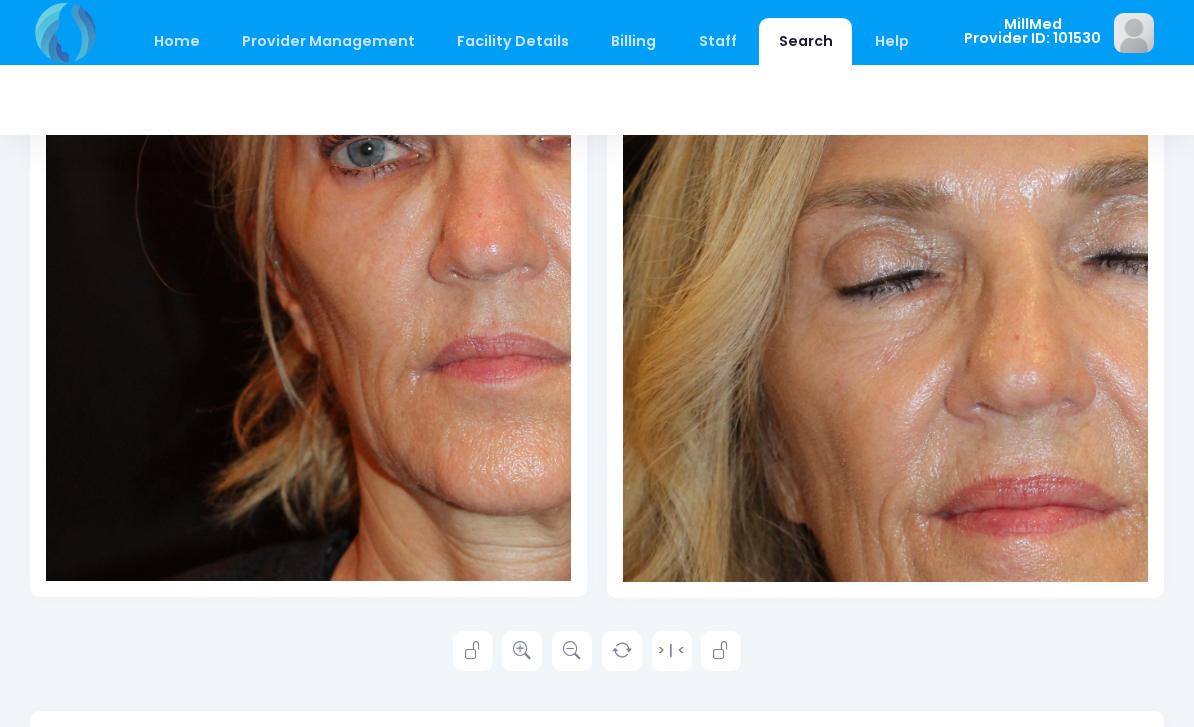 click at bounding box center [522, 651] 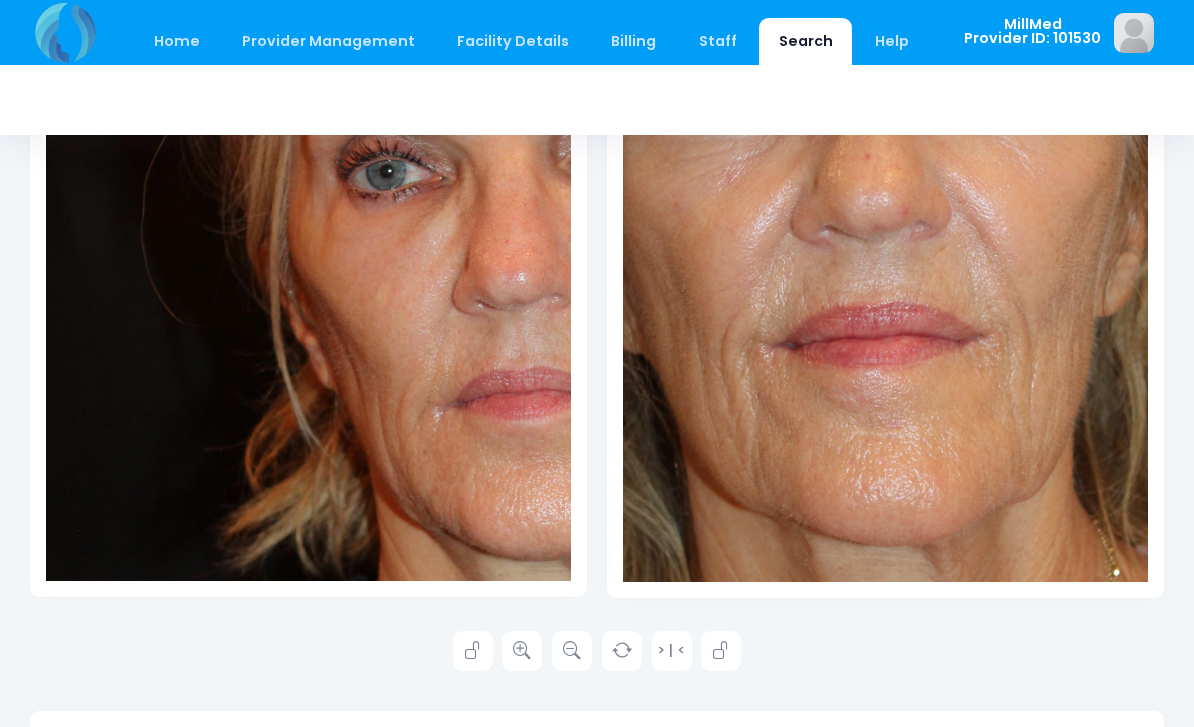 click at bounding box center [721, 651] 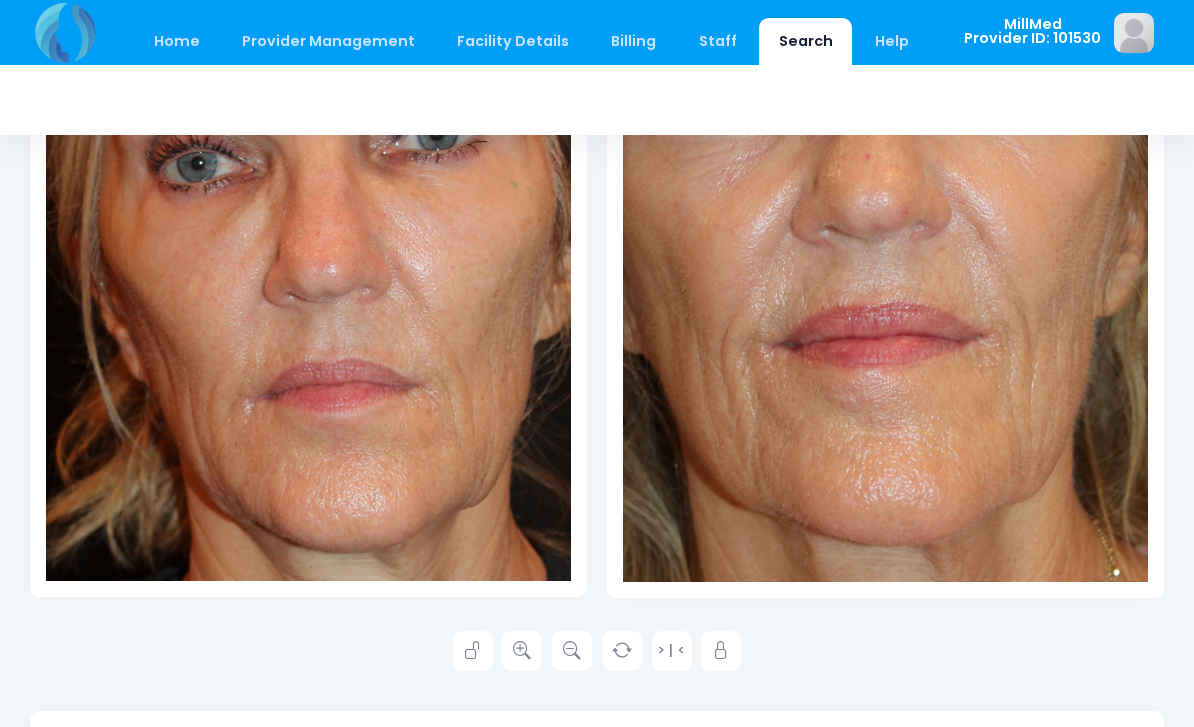 click at bounding box center (522, 651) 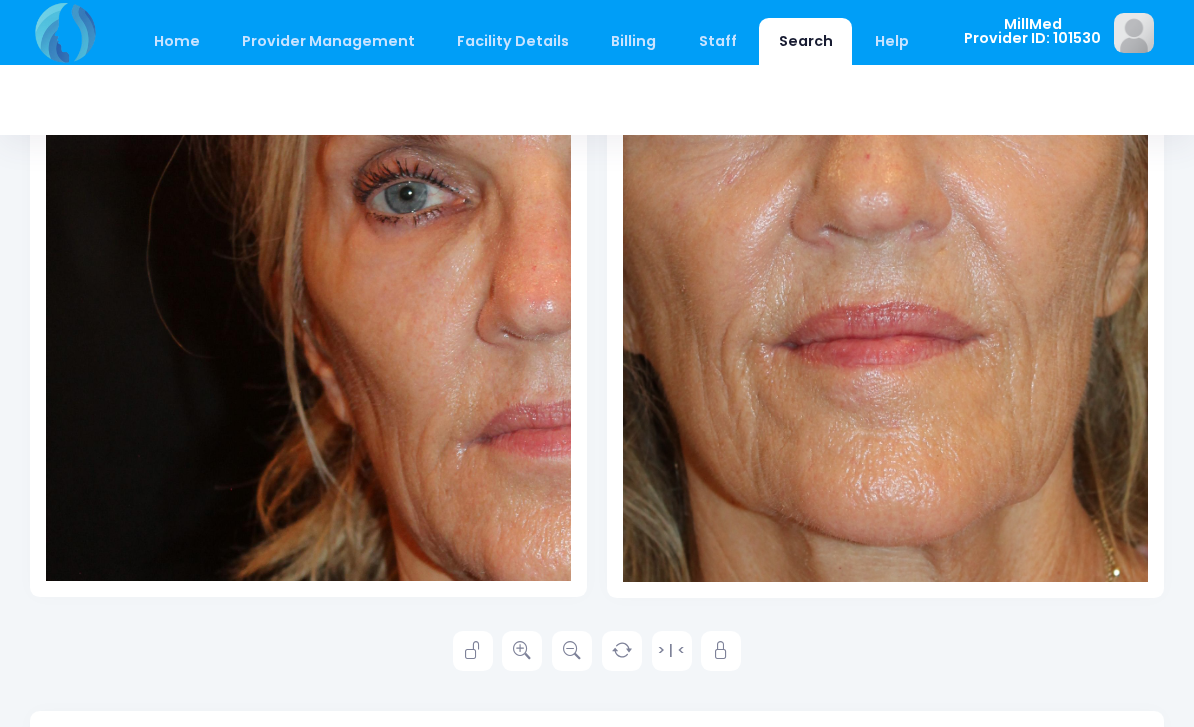 click at bounding box center [522, 651] 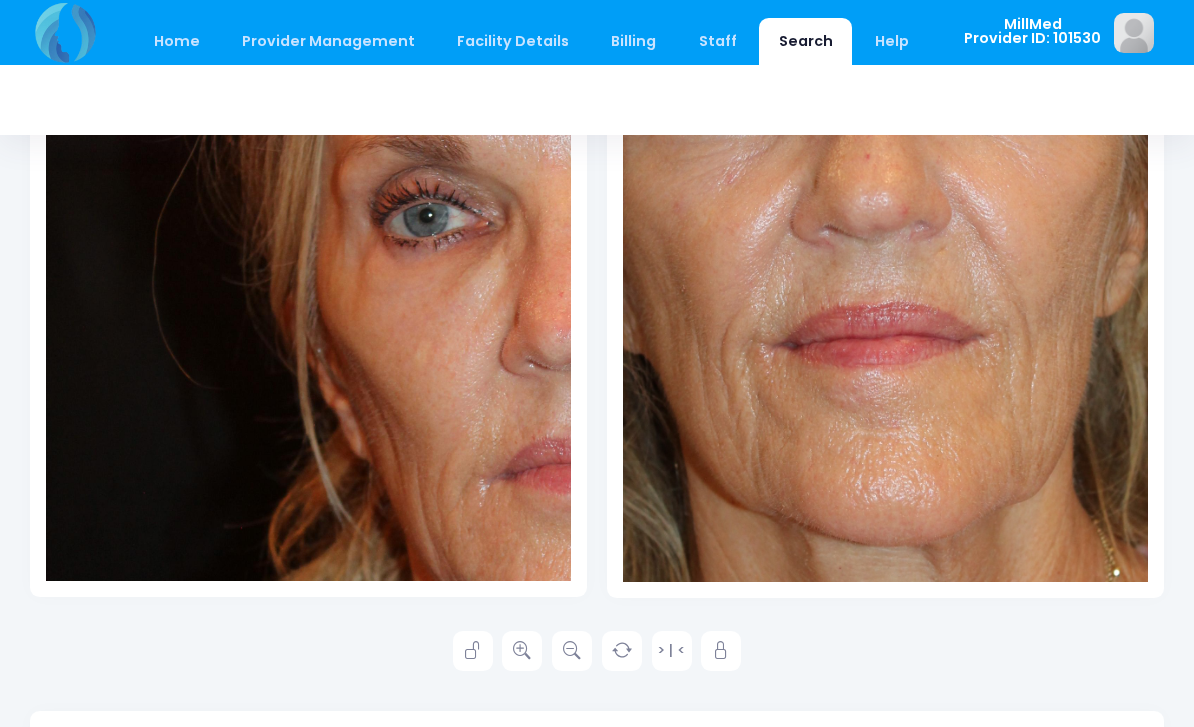 click at bounding box center (522, 651) 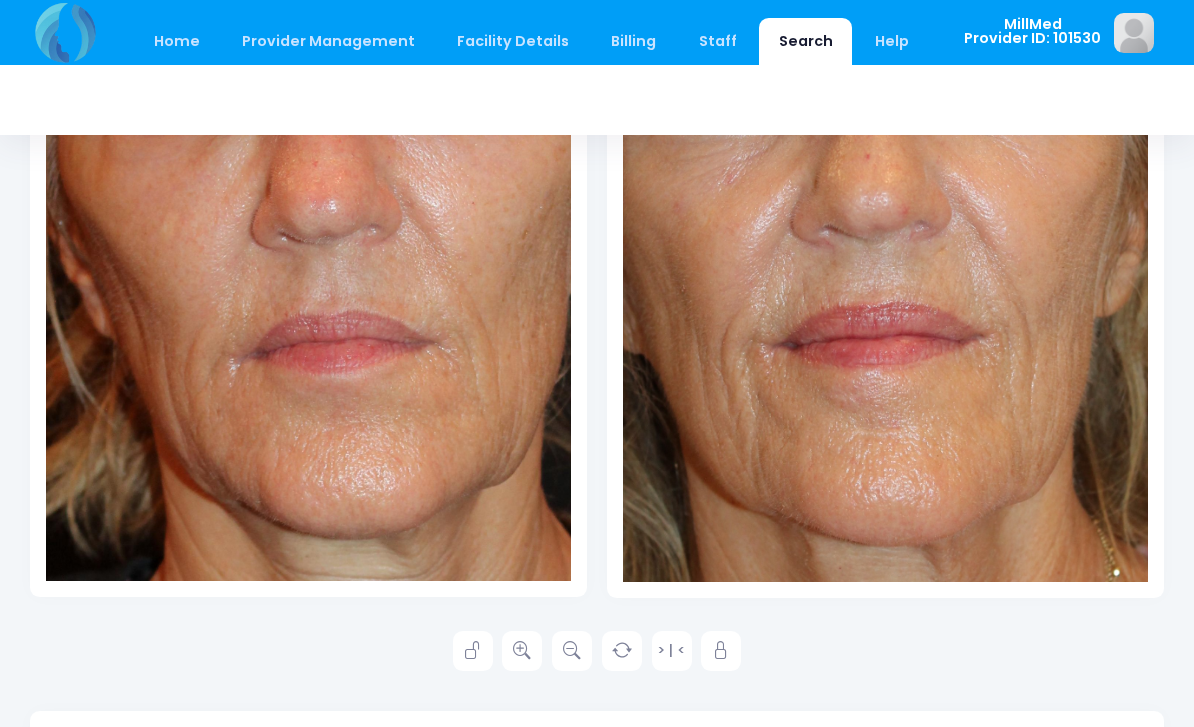 click at bounding box center (473, 651) 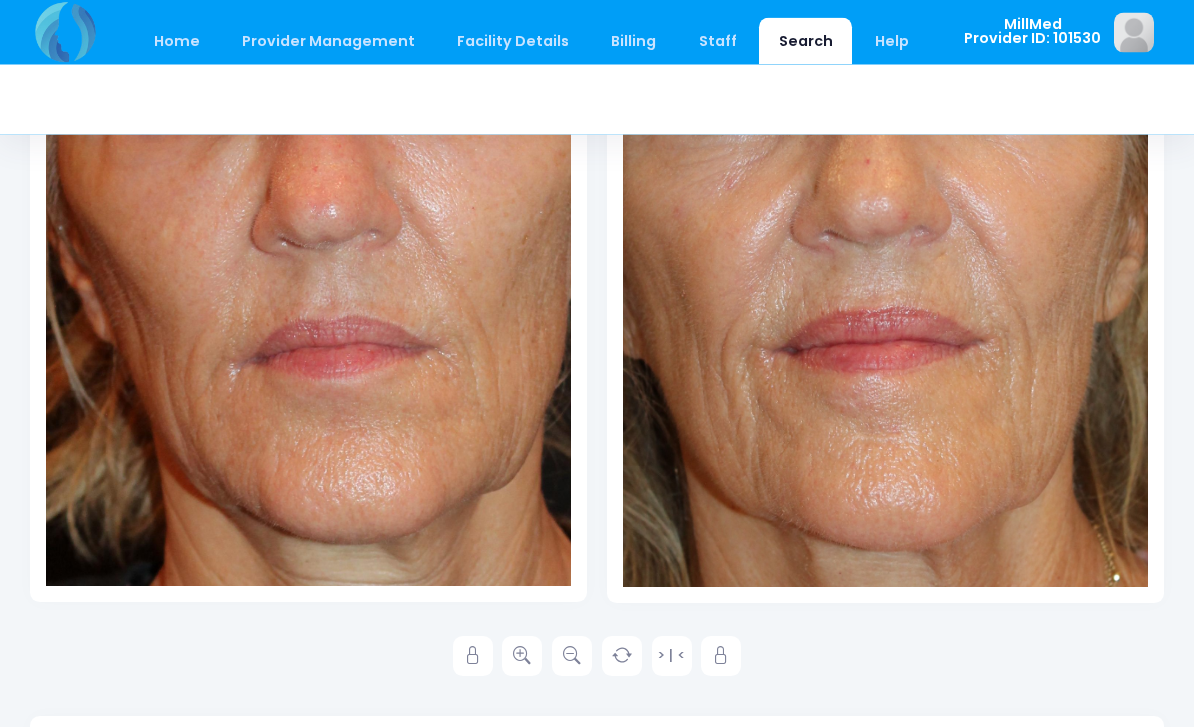scroll, scrollTop: 512, scrollLeft: 0, axis: vertical 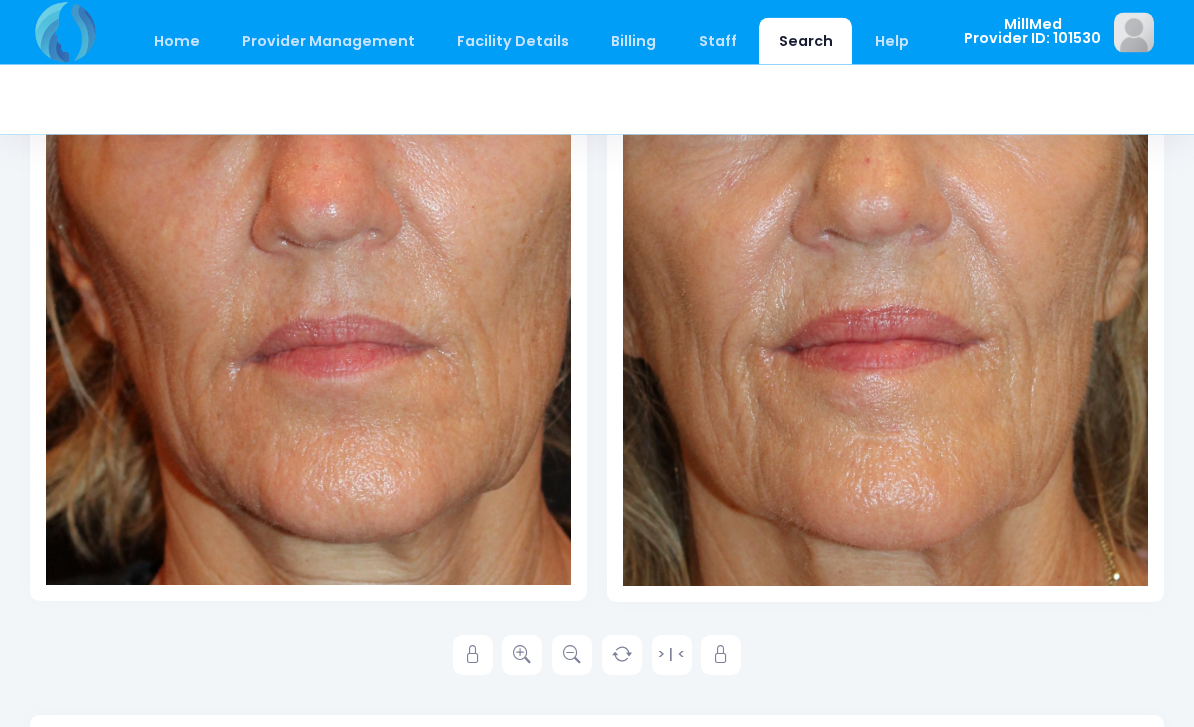 click at bounding box center (572, 656) 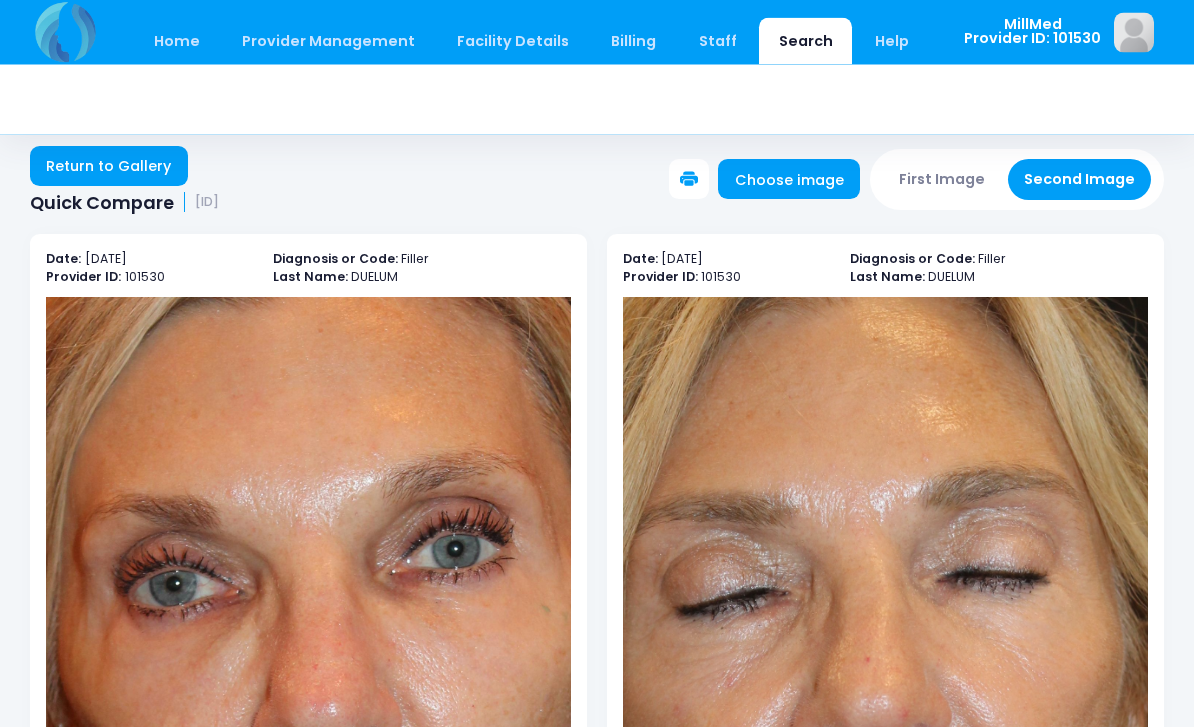 scroll, scrollTop: 0, scrollLeft: 0, axis: both 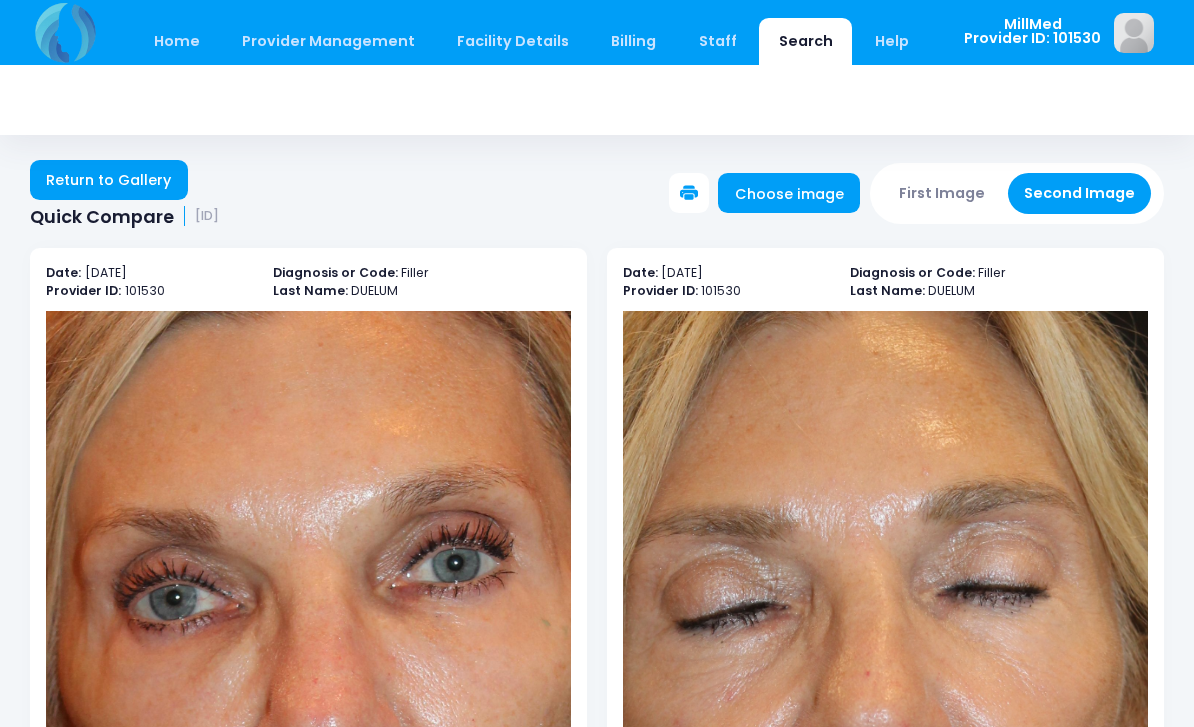 click on "Return to Gallery" at bounding box center [109, 180] 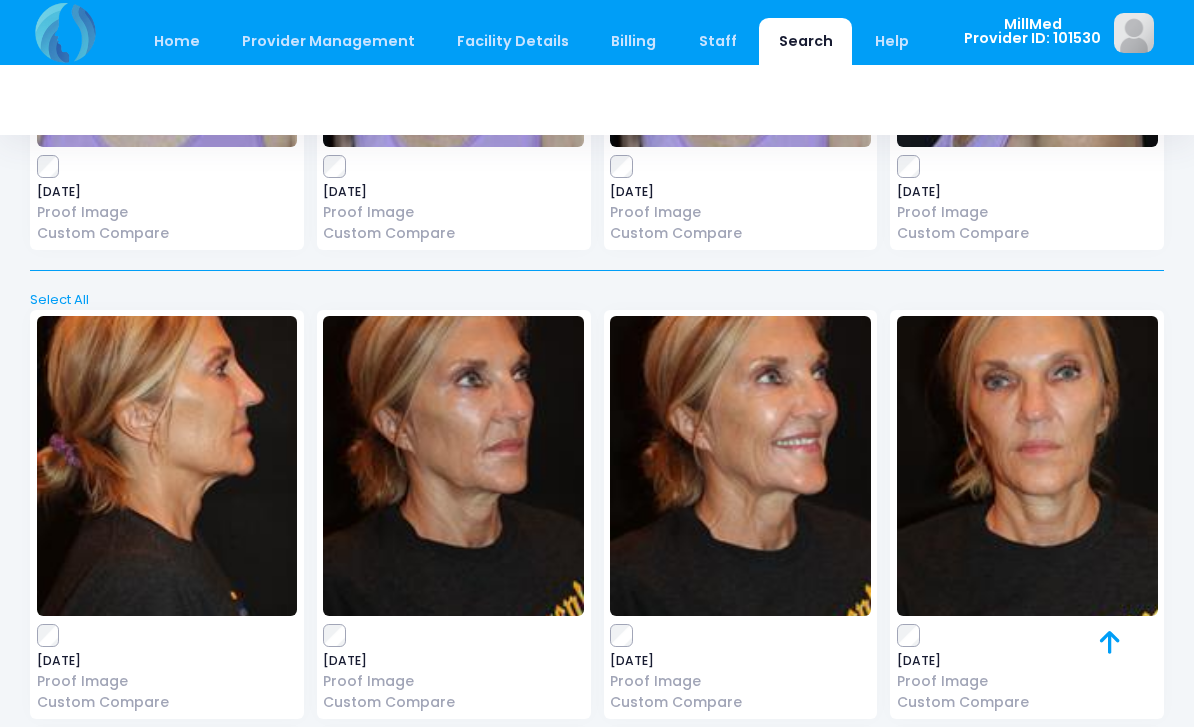 scroll, scrollTop: 7983, scrollLeft: 0, axis: vertical 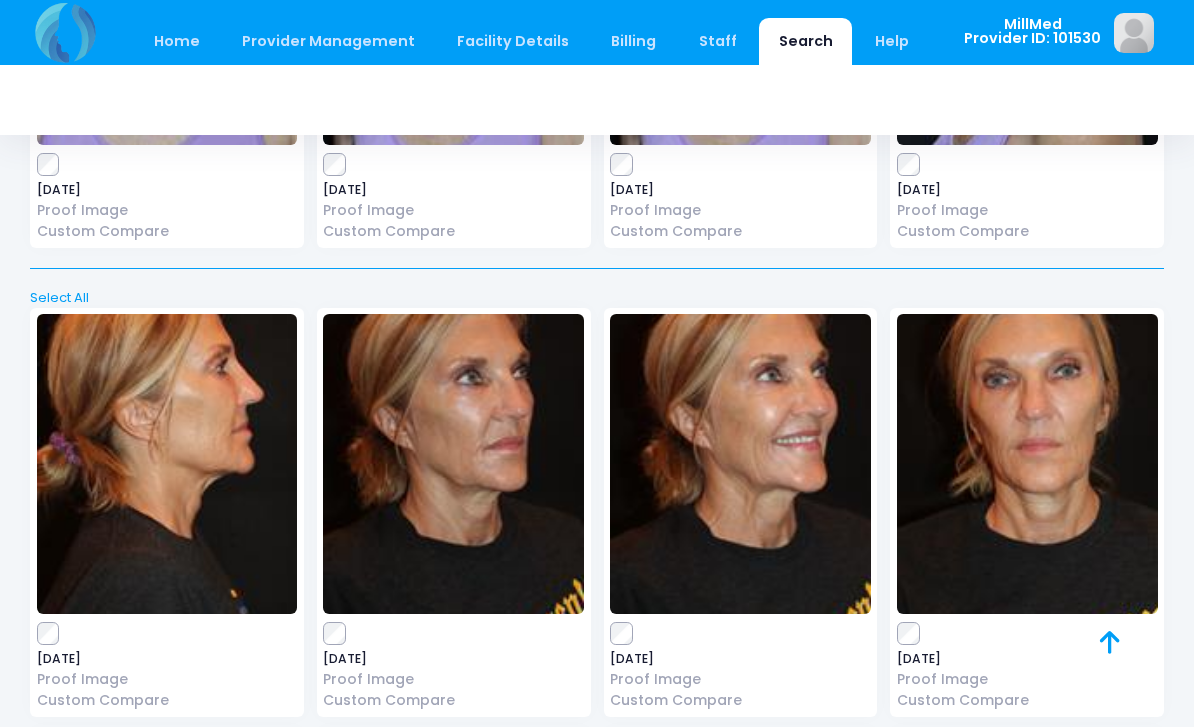 click at bounding box center [1027, 464] 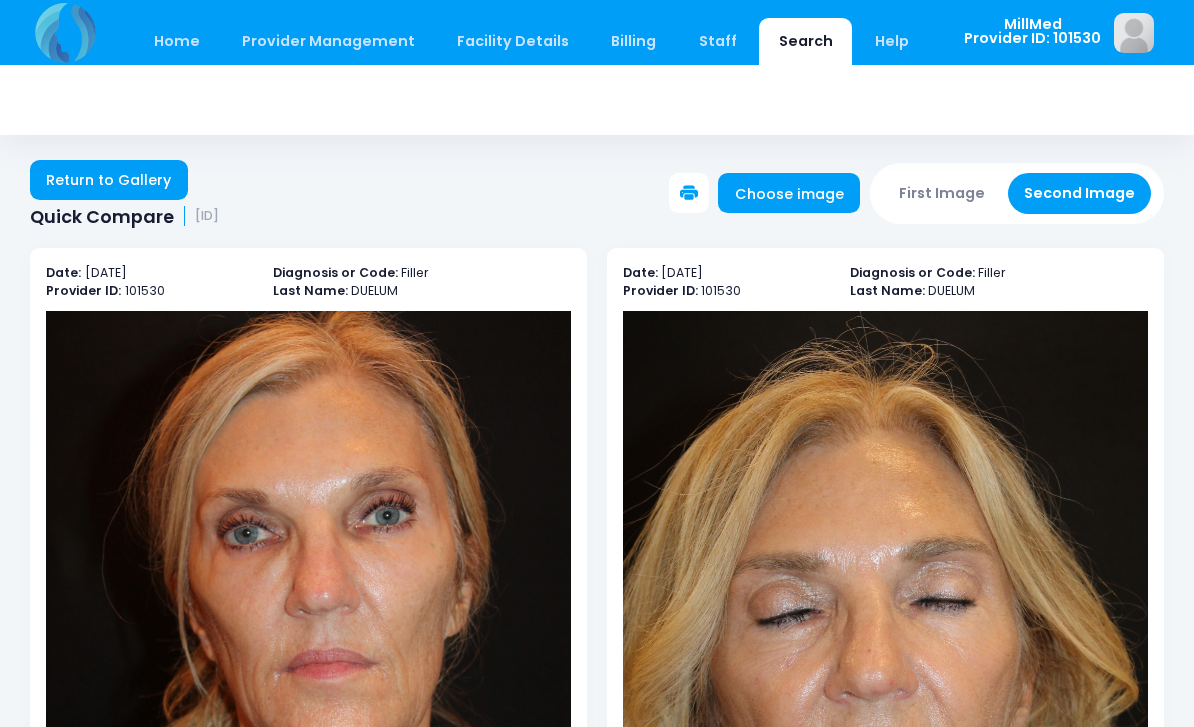 scroll, scrollTop: 0, scrollLeft: 0, axis: both 